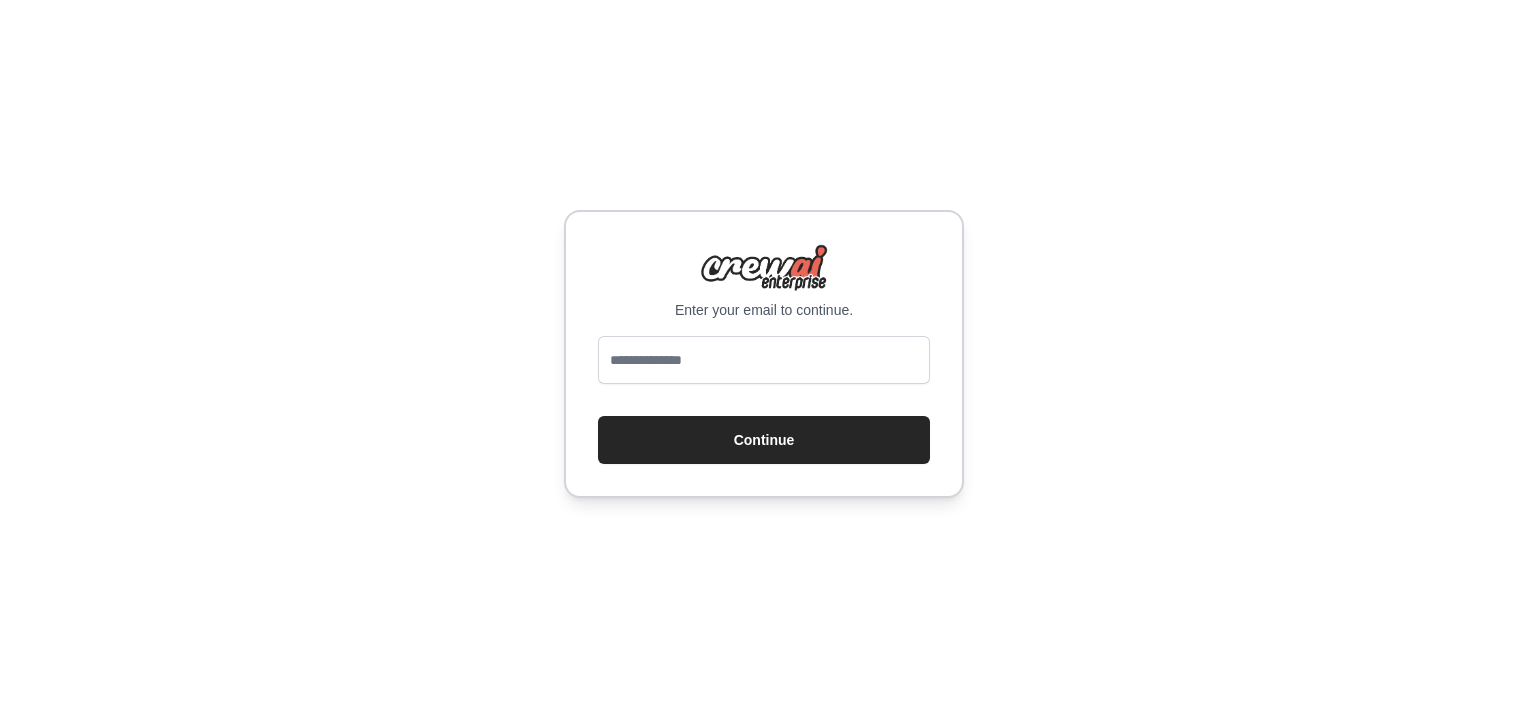 scroll, scrollTop: 0, scrollLeft: 0, axis: both 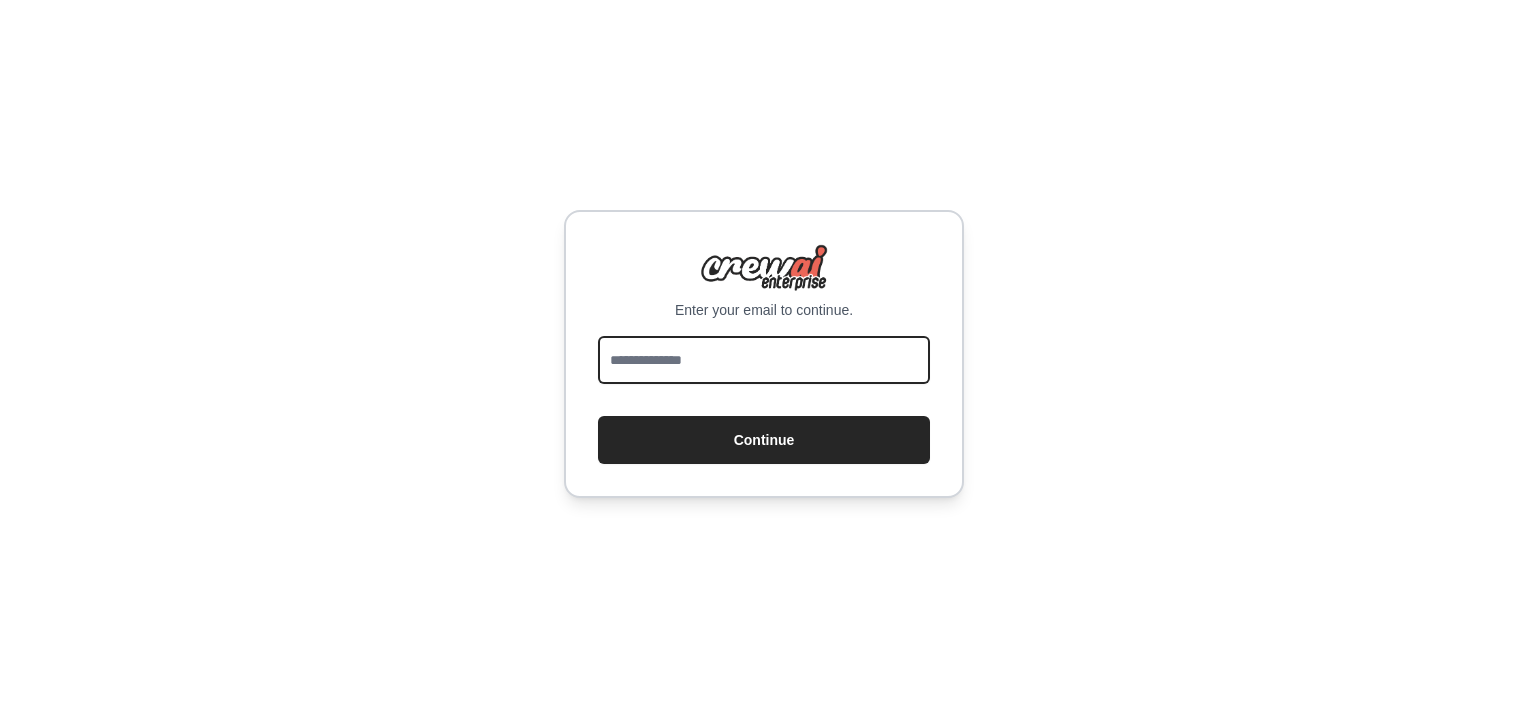 click at bounding box center [764, 360] 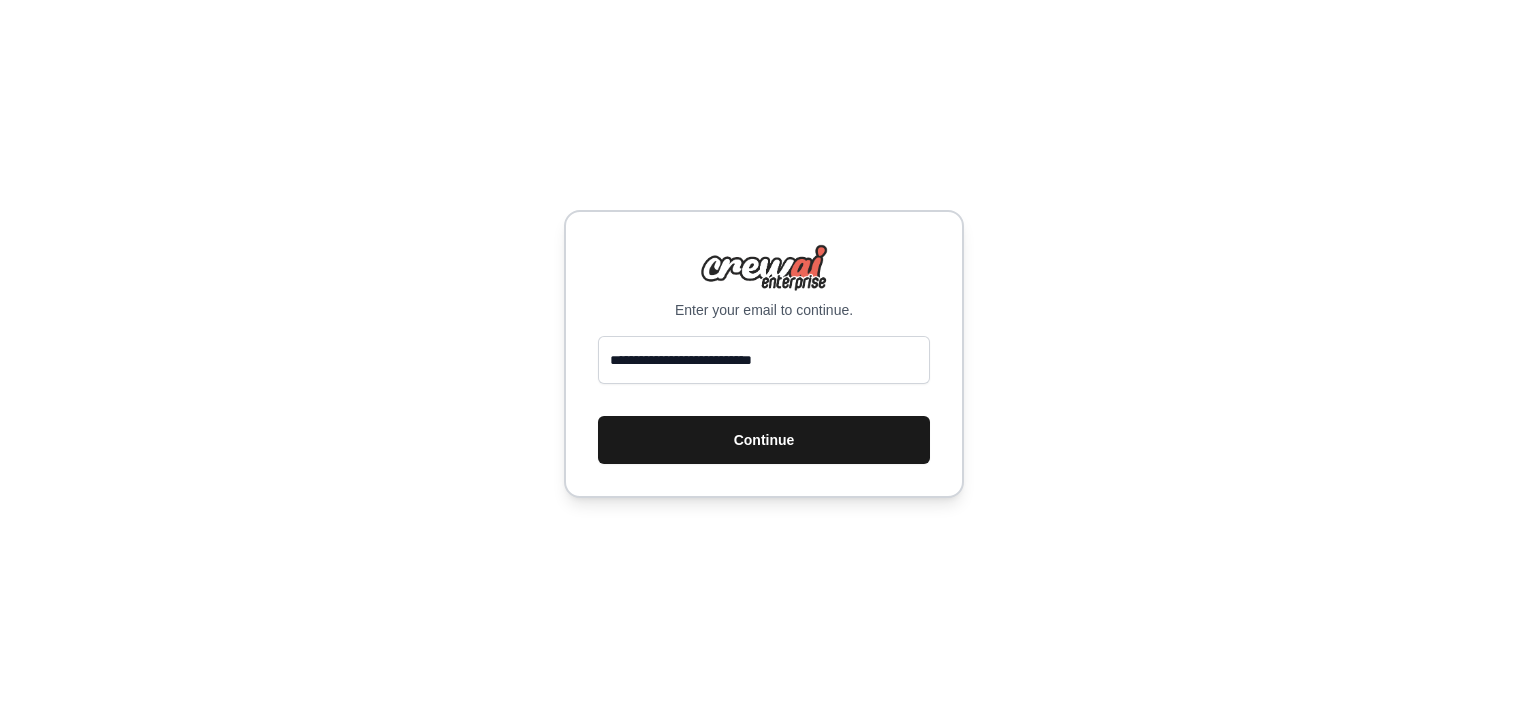 click on "Continue" at bounding box center (764, 440) 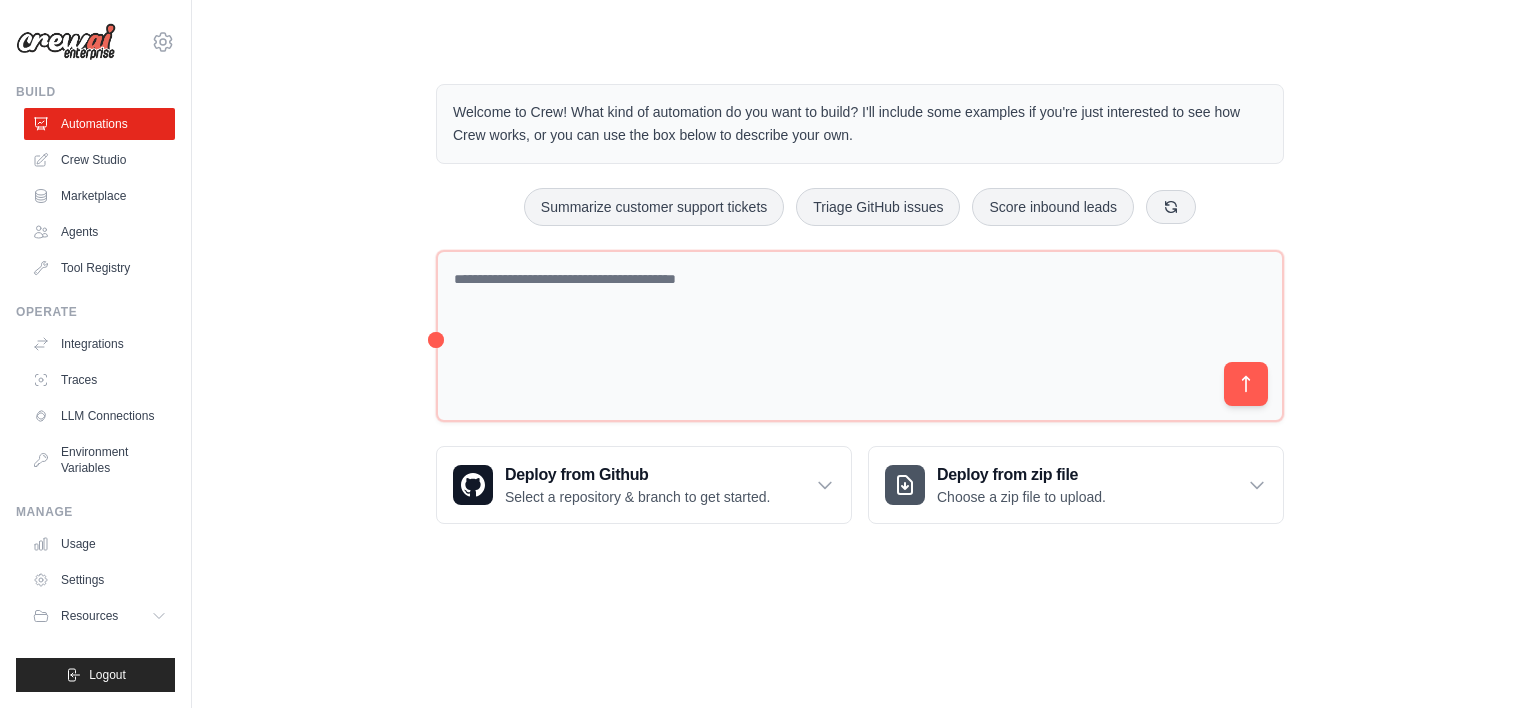 scroll, scrollTop: 0, scrollLeft: 0, axis: both 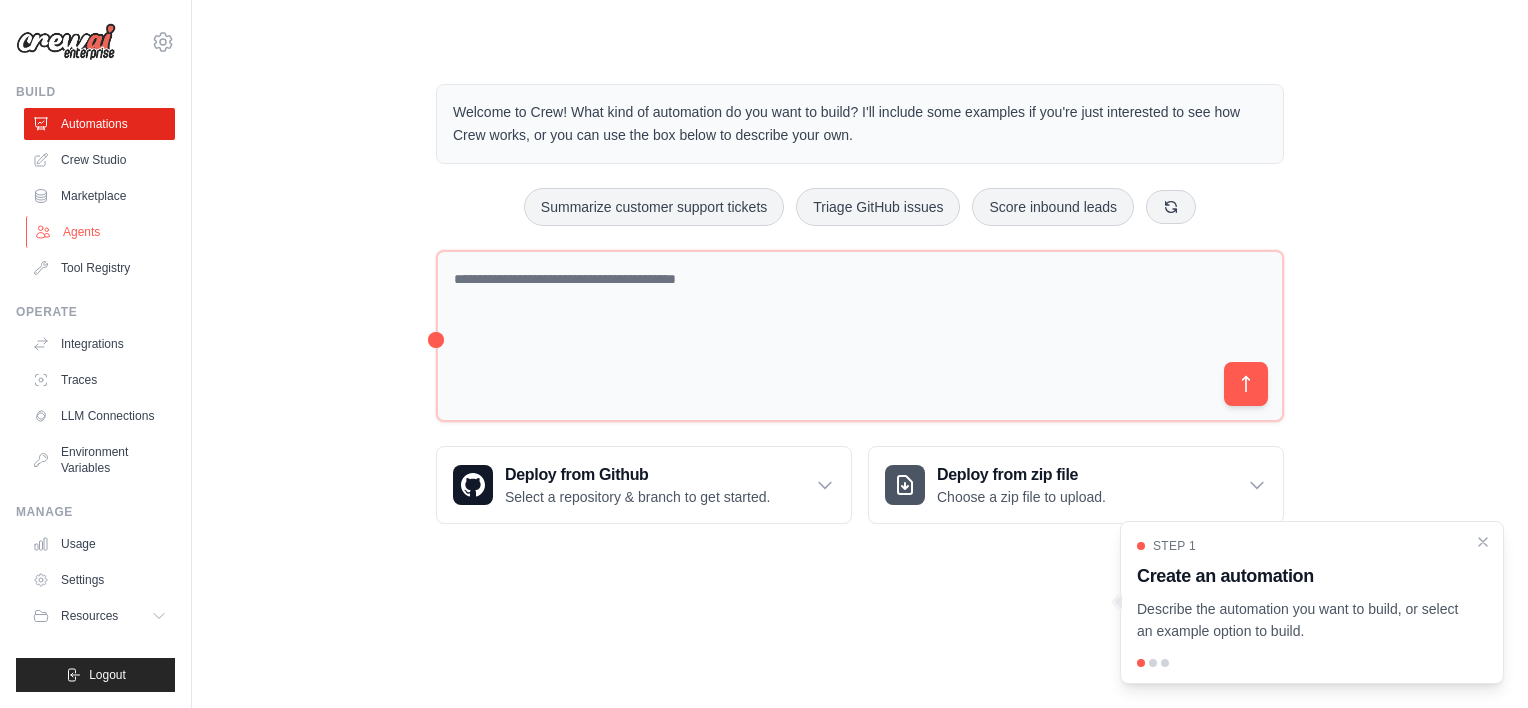 click on "Agents" at bounding box center [101, 232] 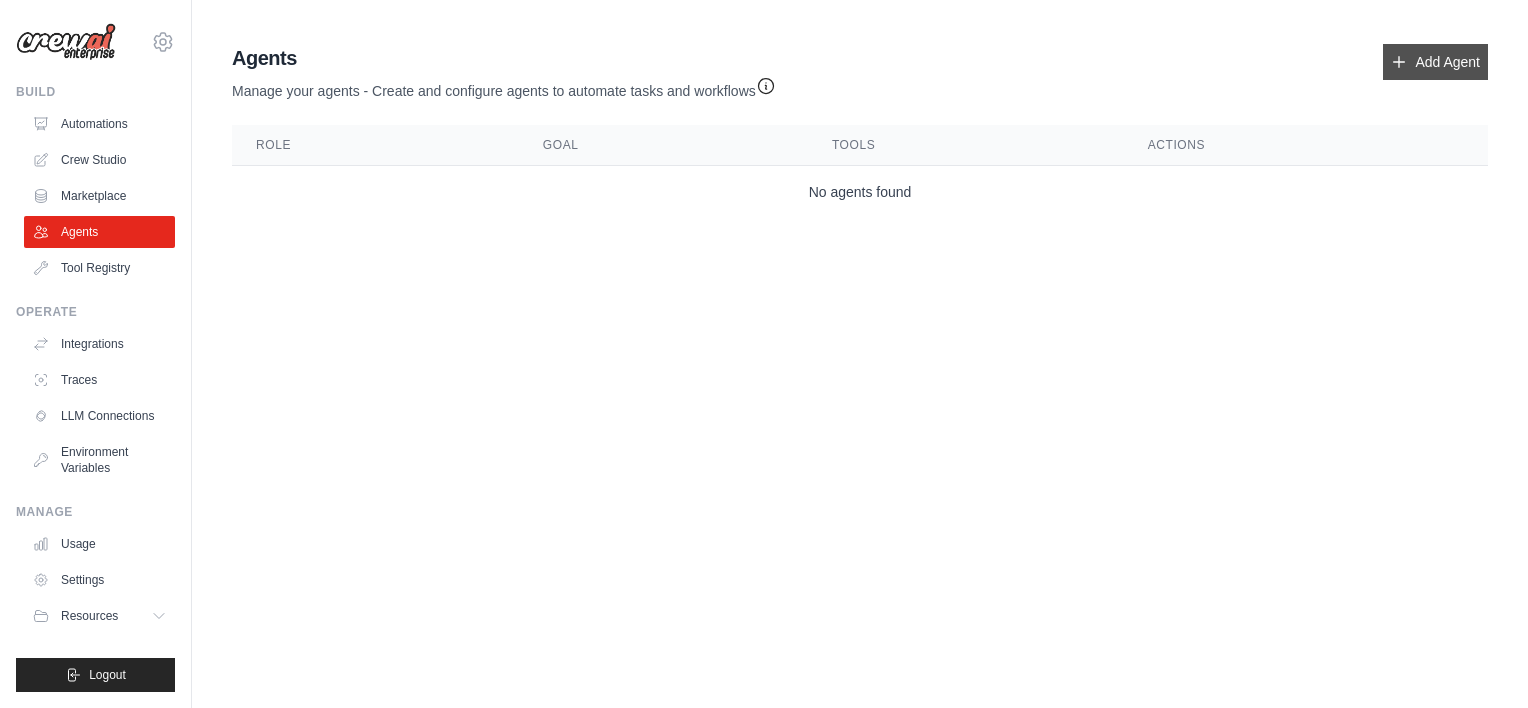 click on "Add Agent" at bounding box center [1435, 62] 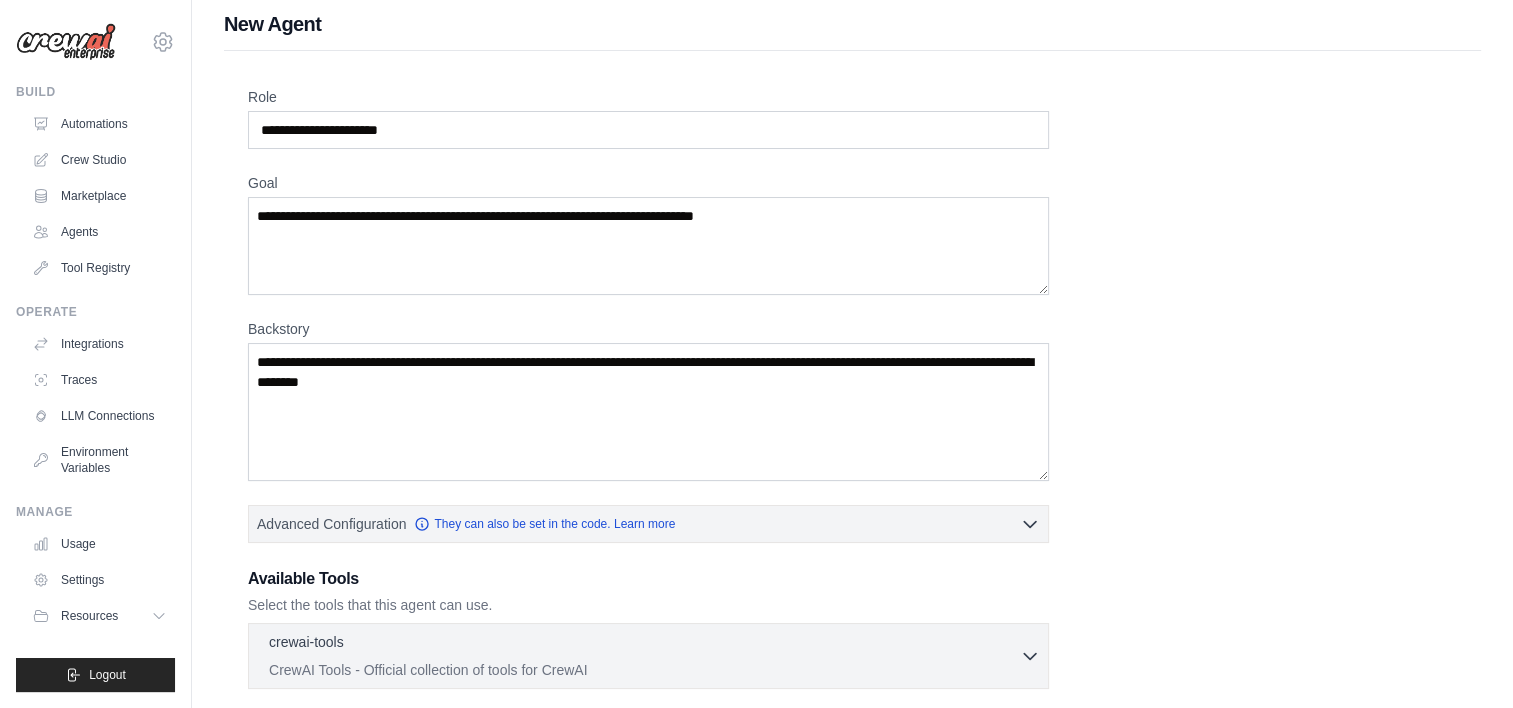 scroll, scrollTop: 0, scrollLeft: 0, axis: both 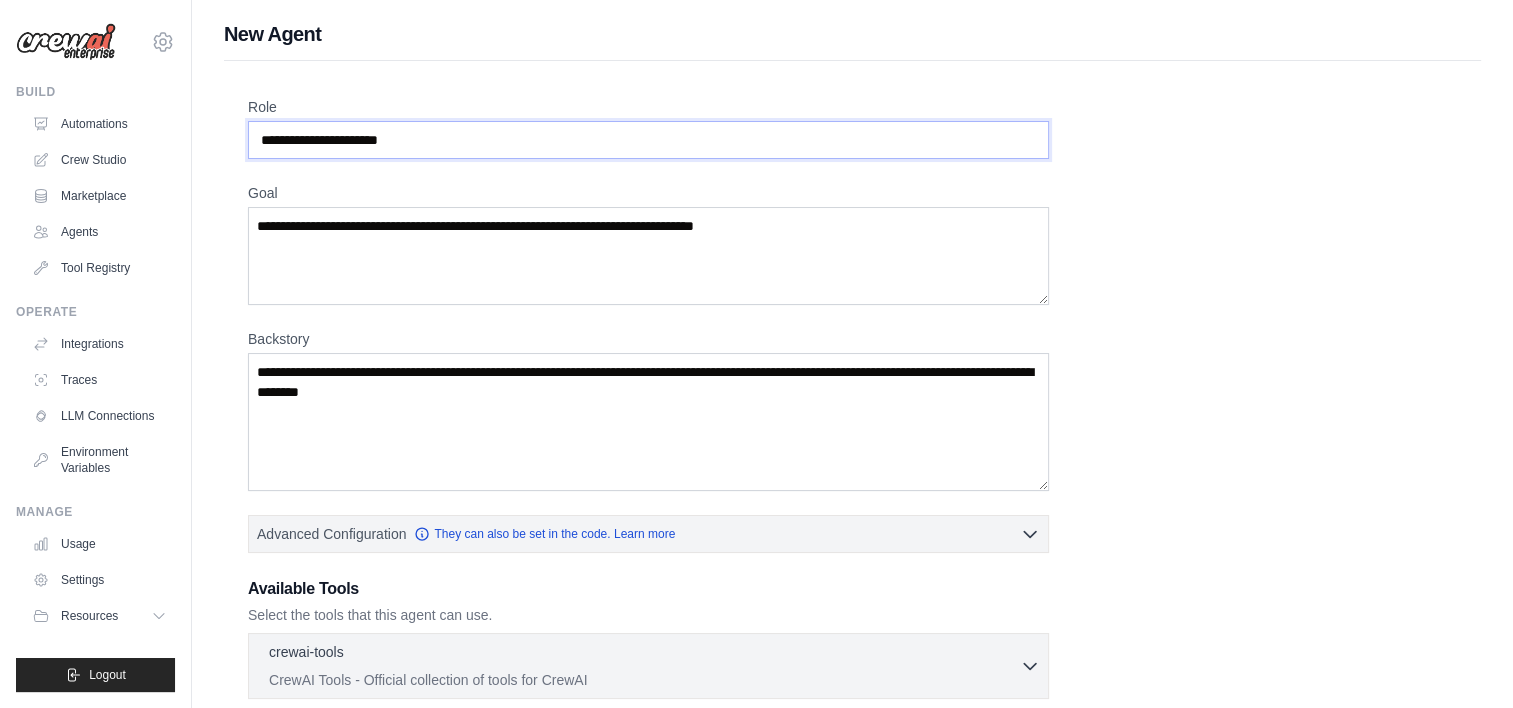 click on "Role" at bounding box center (648, 140) 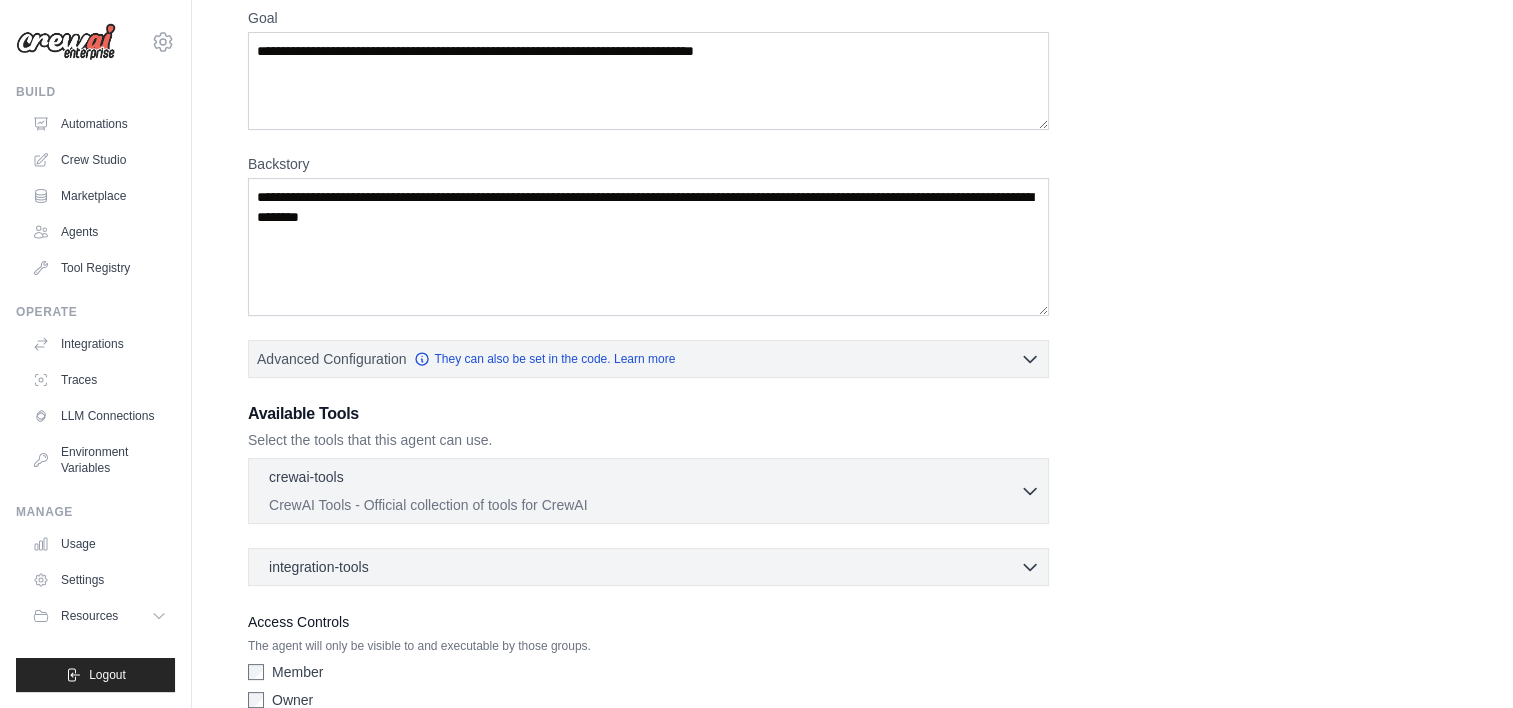 scroll, scrollTop: 272, scrollLeft: 0, axis: vertical 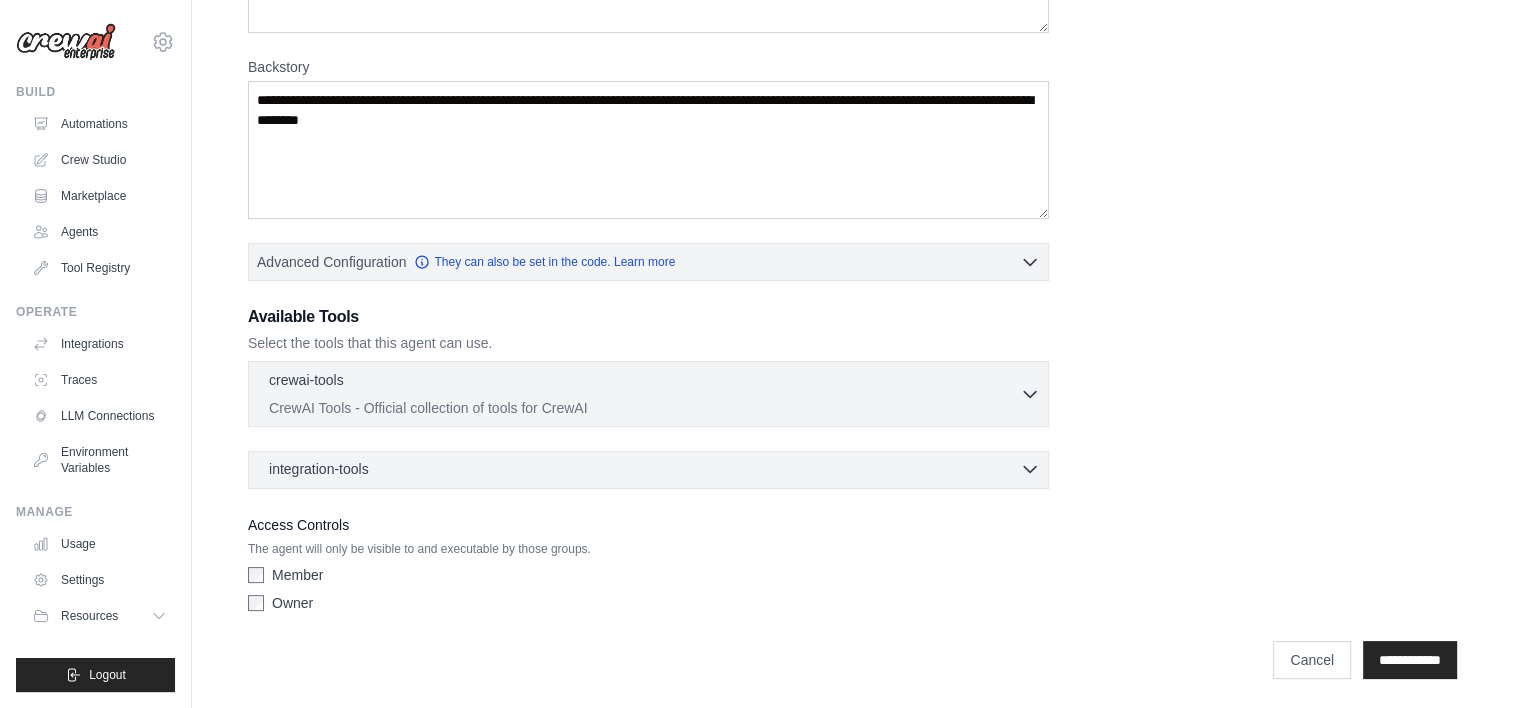 click on "integration-tools
0 selected
Gmail Asana Box Salesforce" at bounding box center (648, 470) 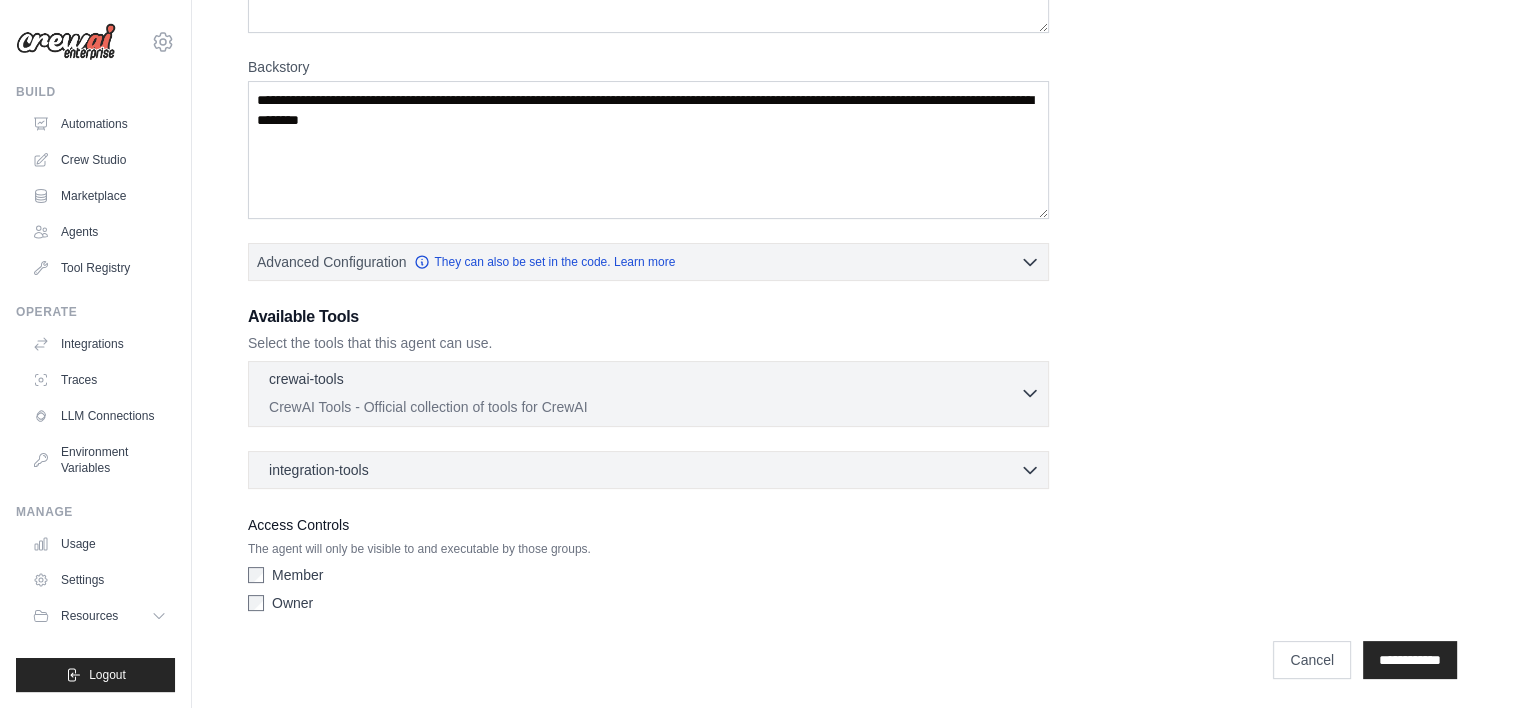 click 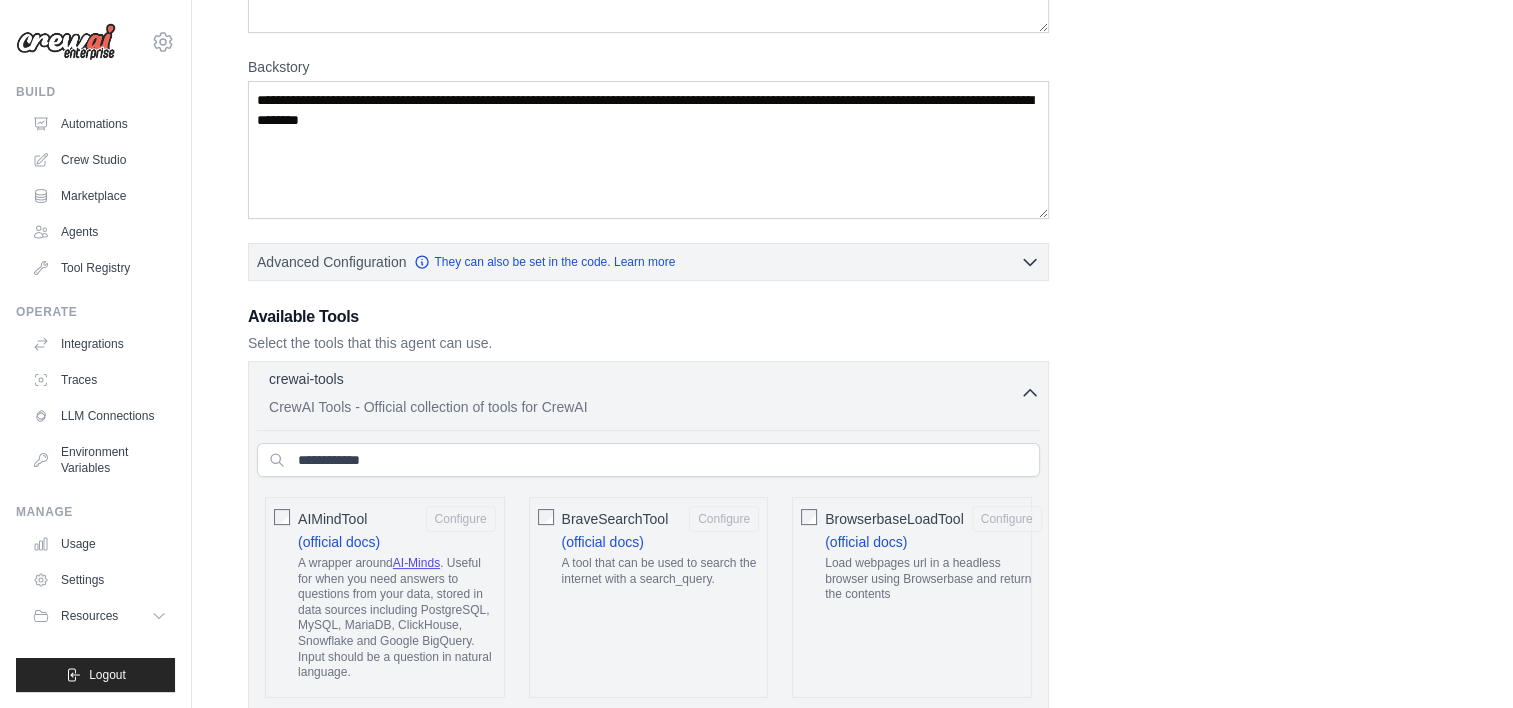 click 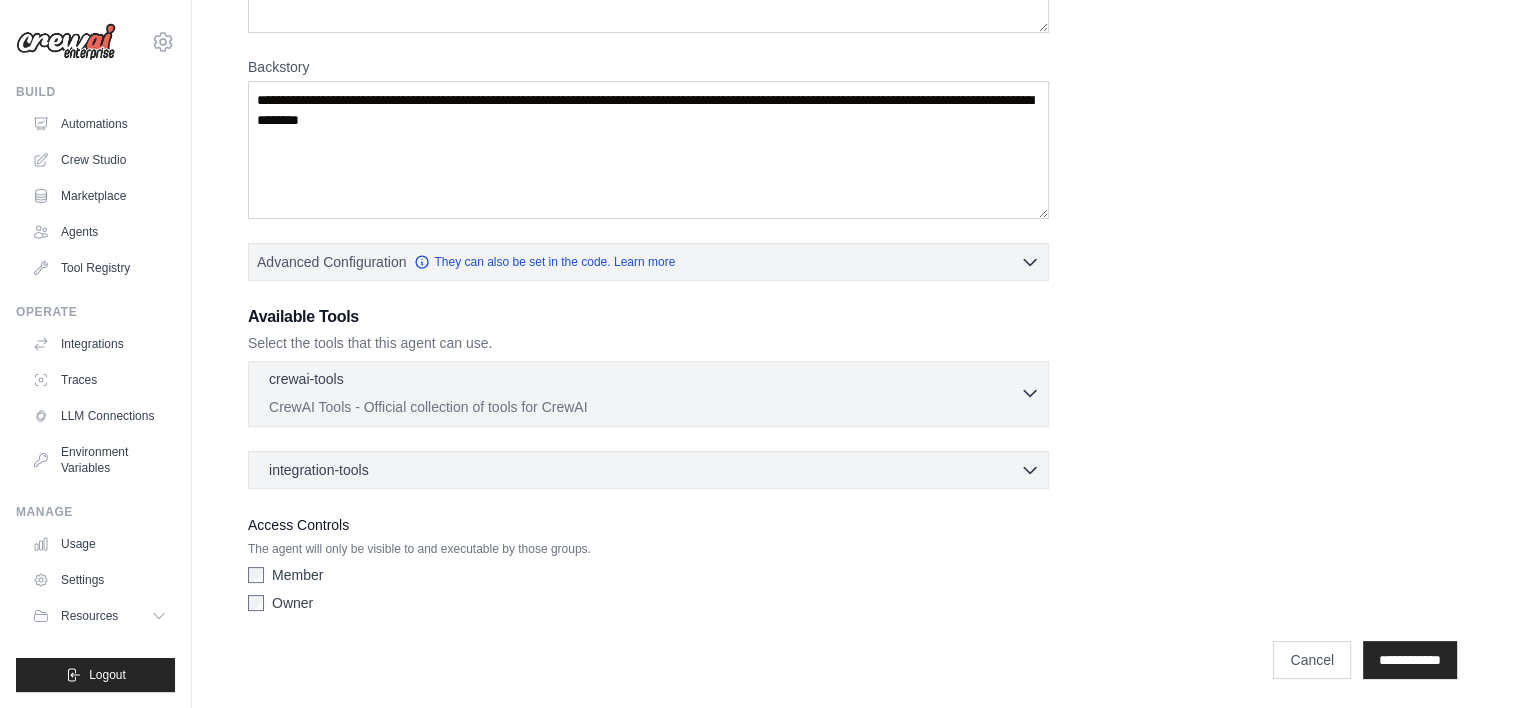 click 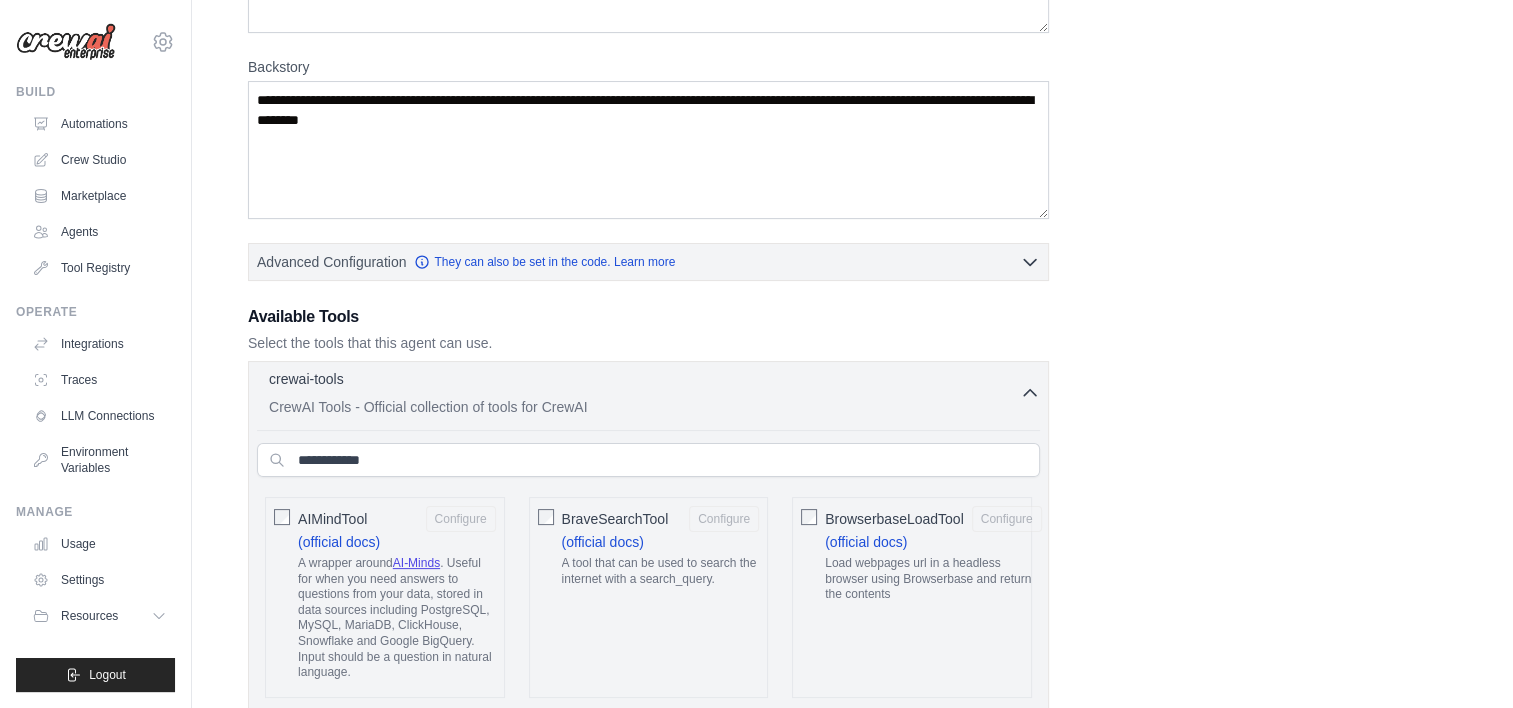 click 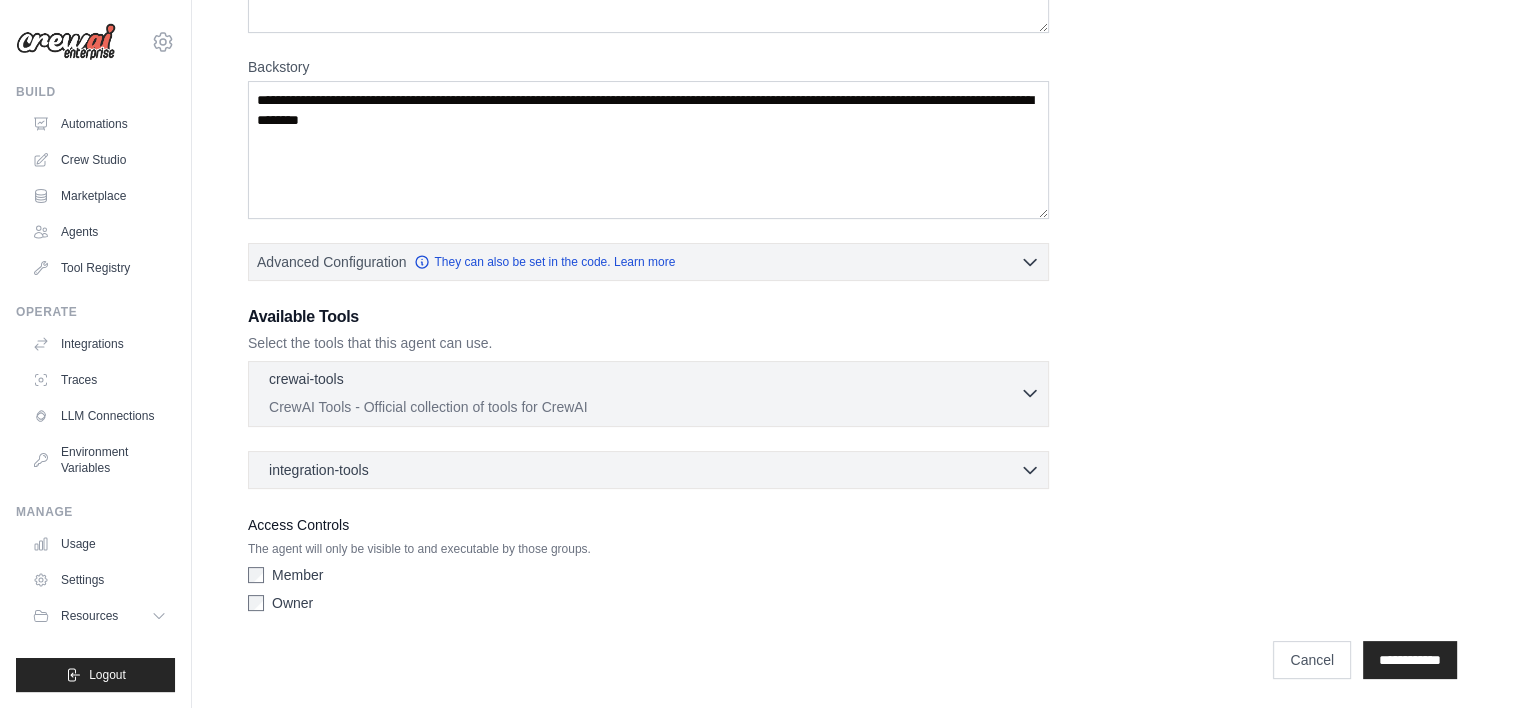 click 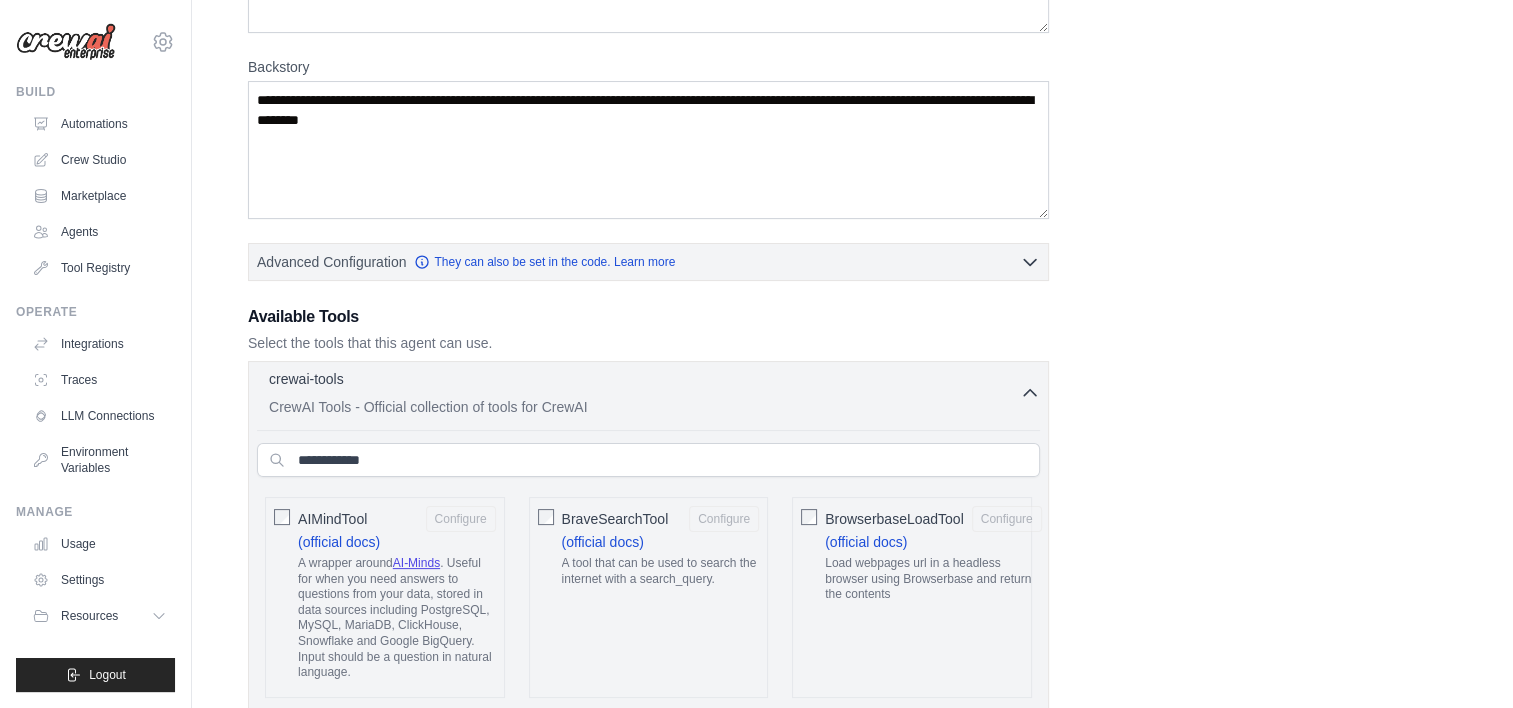 click 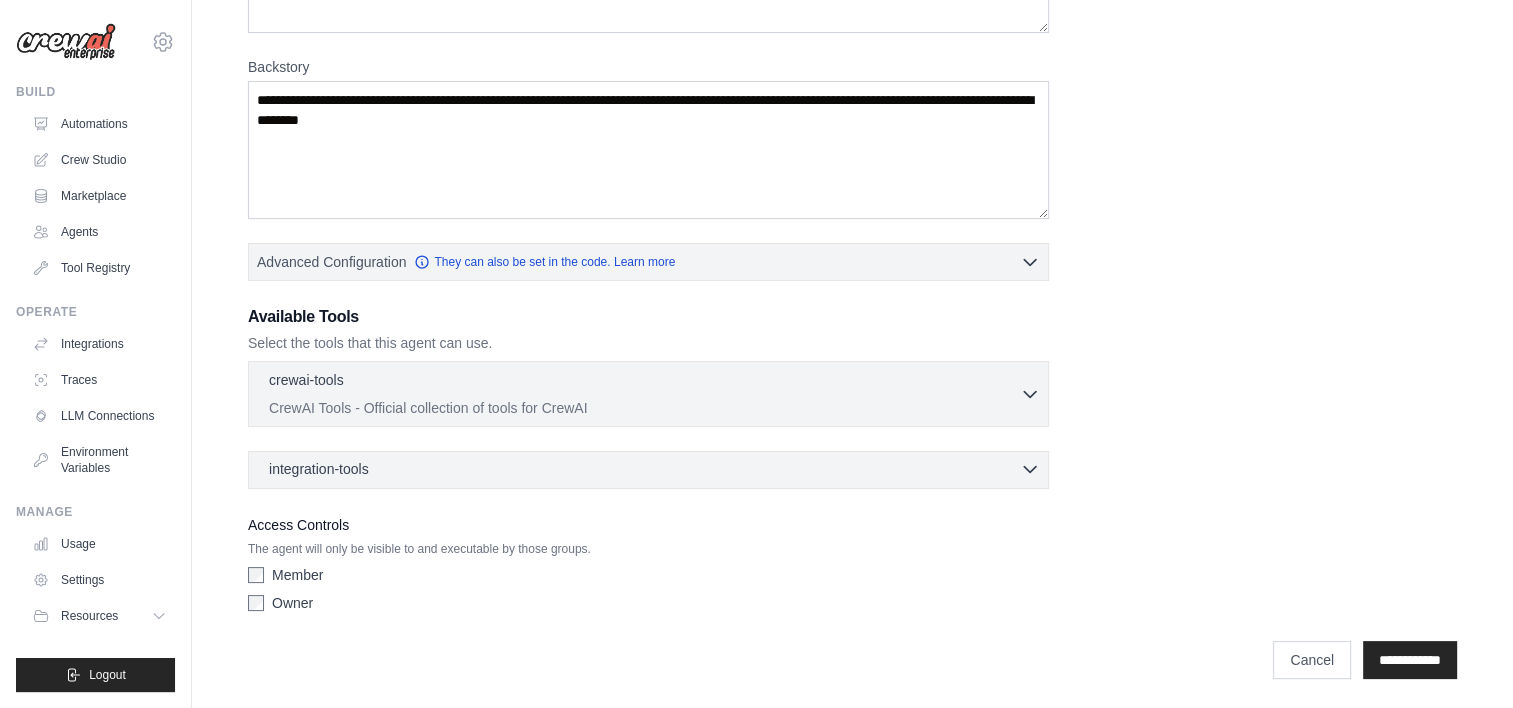 click 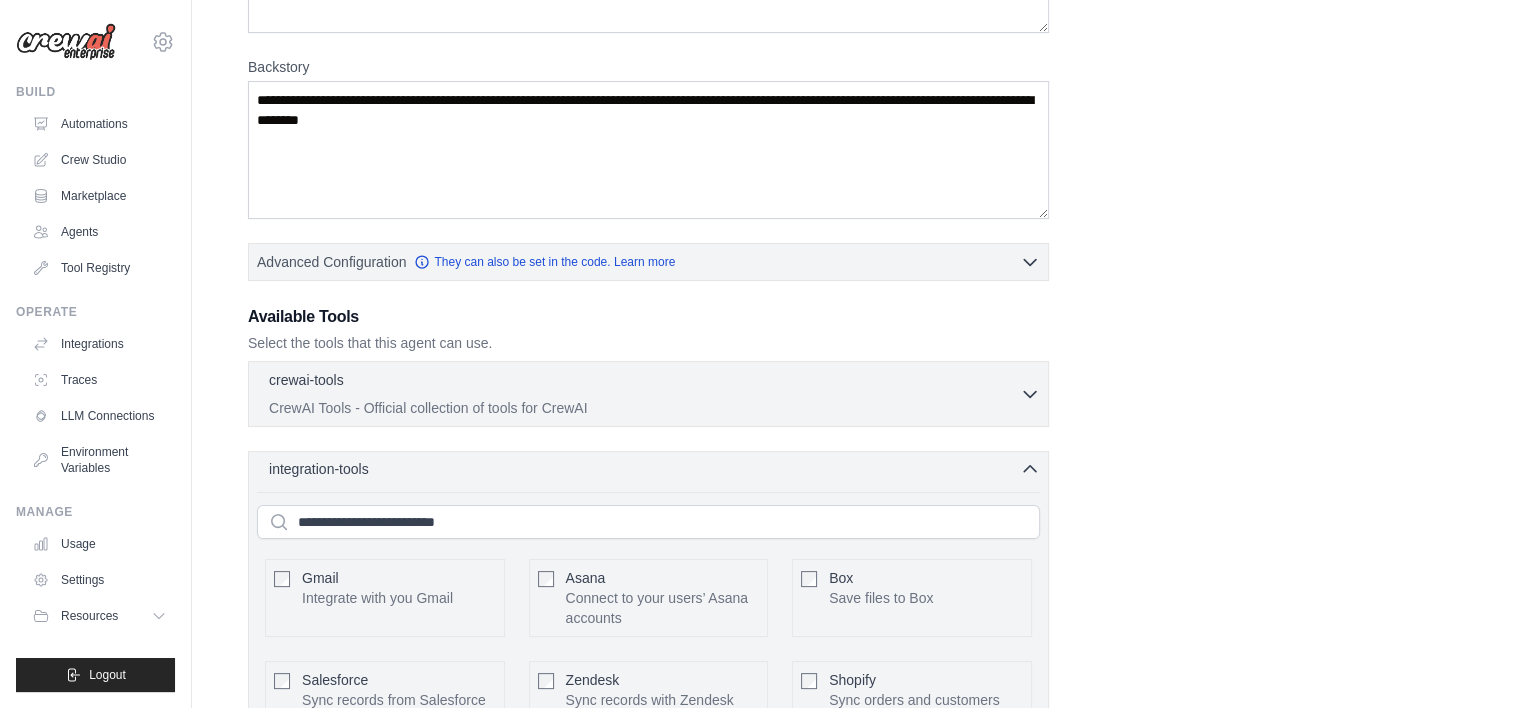 click 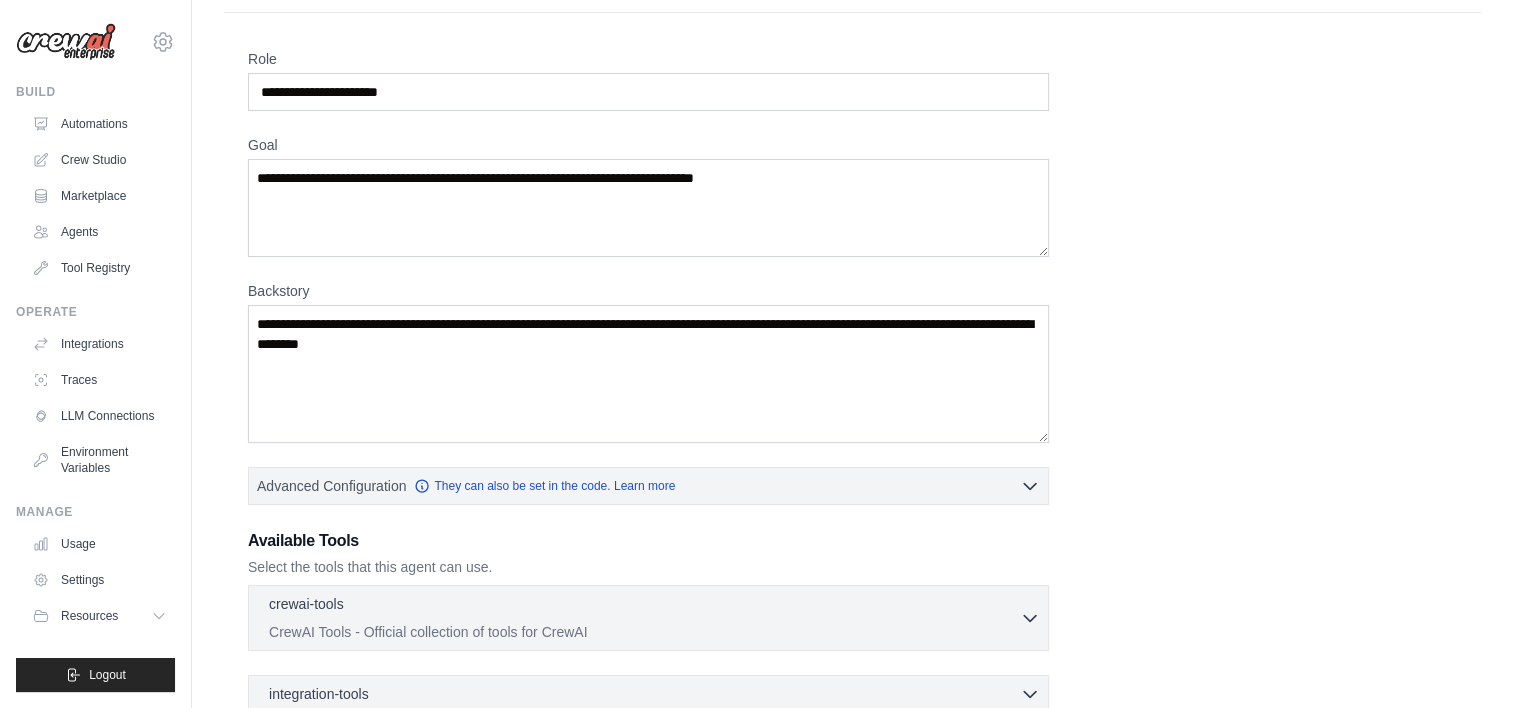 scroll, scrollTop: 0, scrollLeft: 0, axis: both 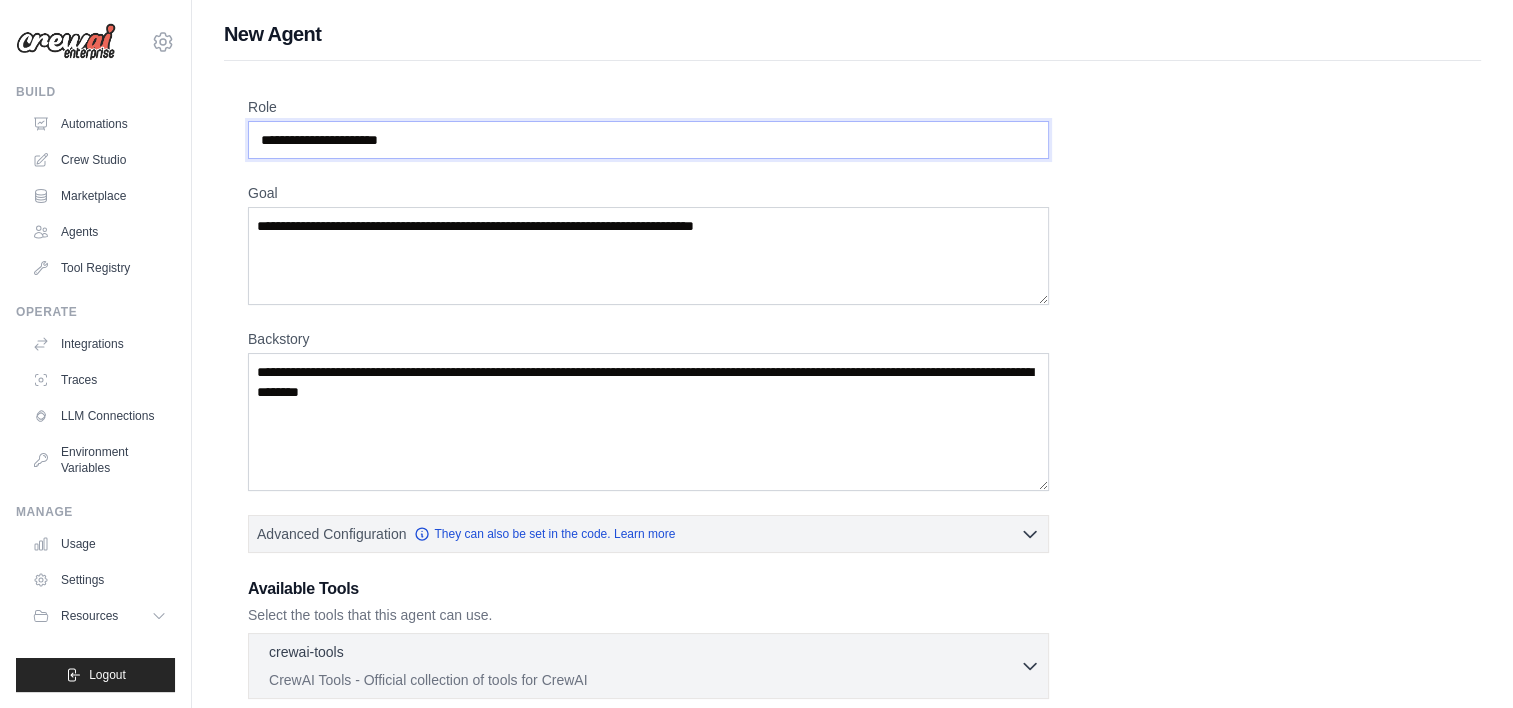 drag, startPoint x: 368, startPoint y: 138, endPoint x: 306, endPoint y: 135, distance: 62.072536 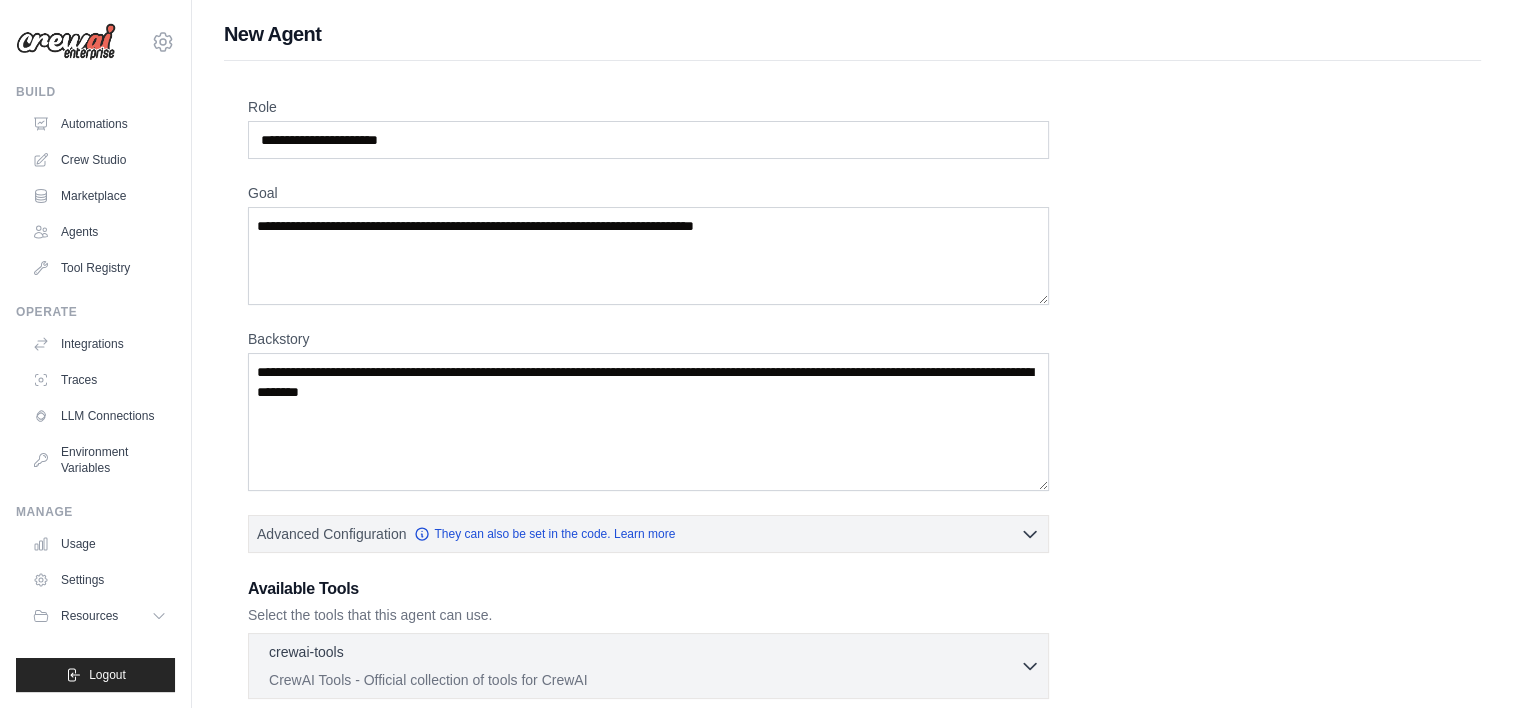 click on "Role" at bounding box center (648, 107) 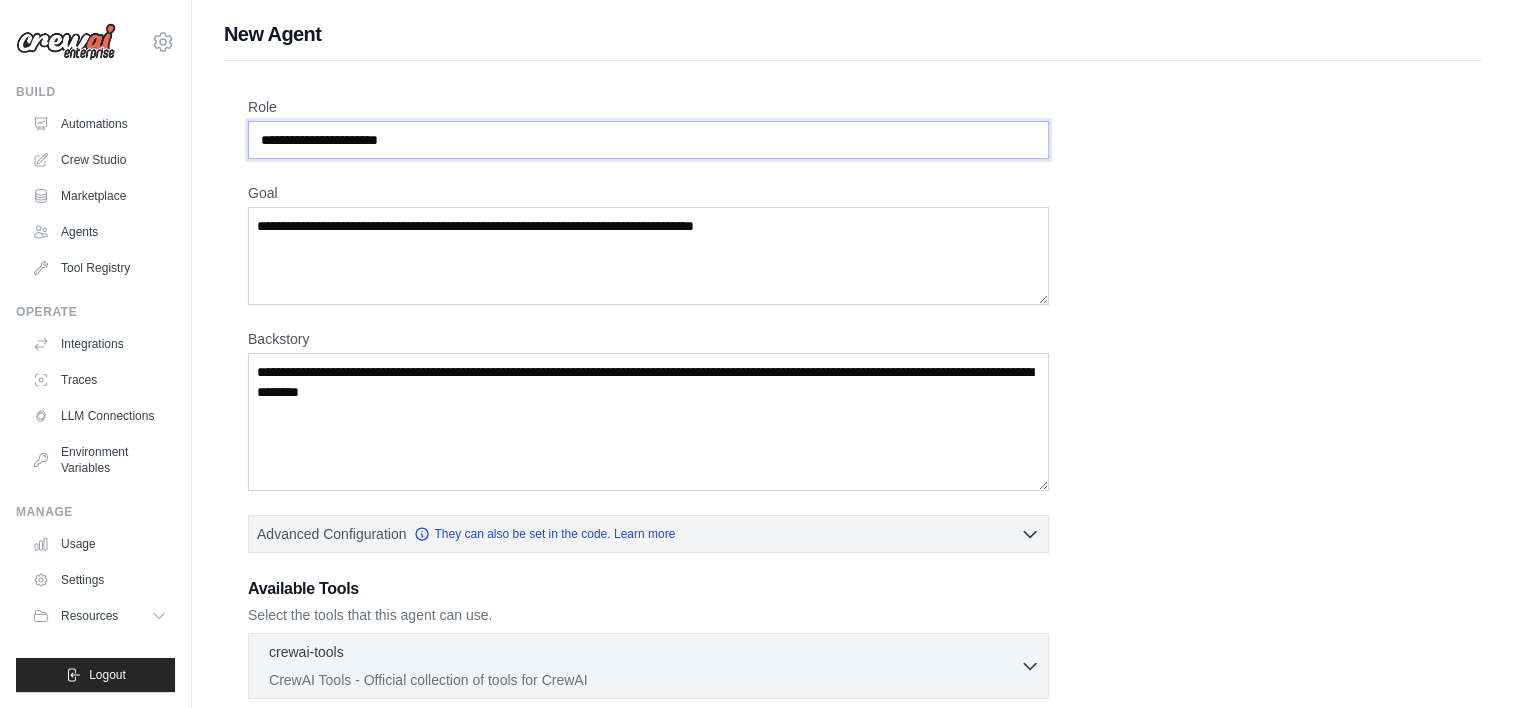 click on "Role" at bounding box center [648, 140] 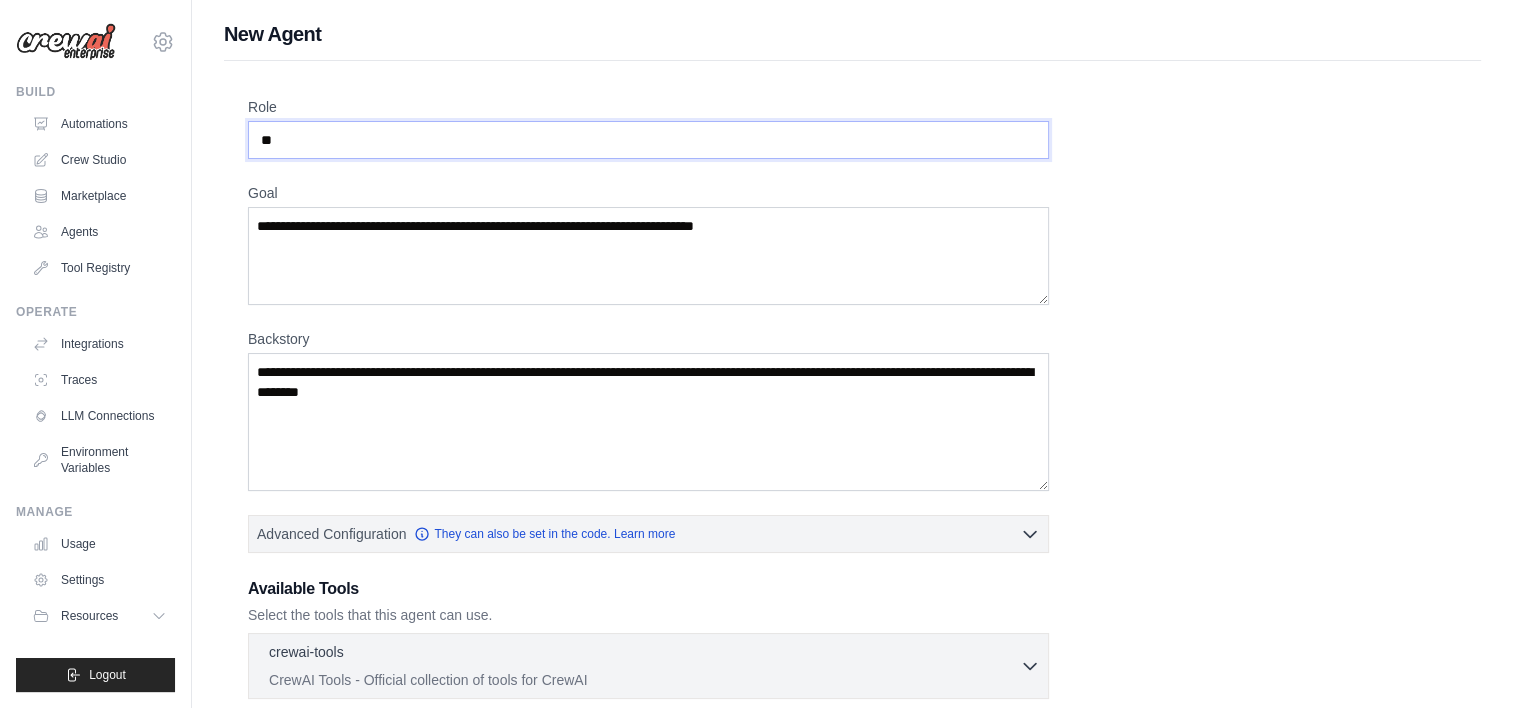 type on "*" 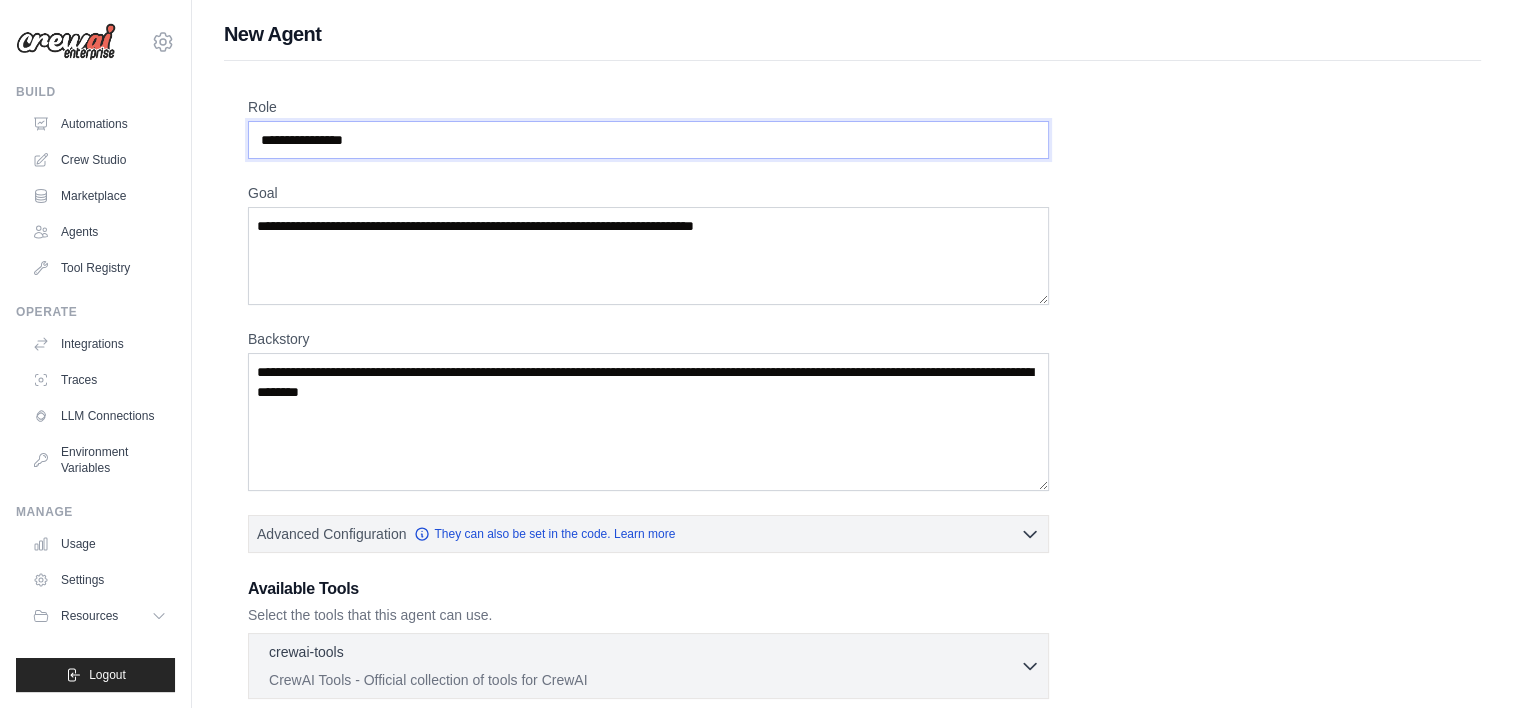 click on "**********" at bounding box center (648, 140) 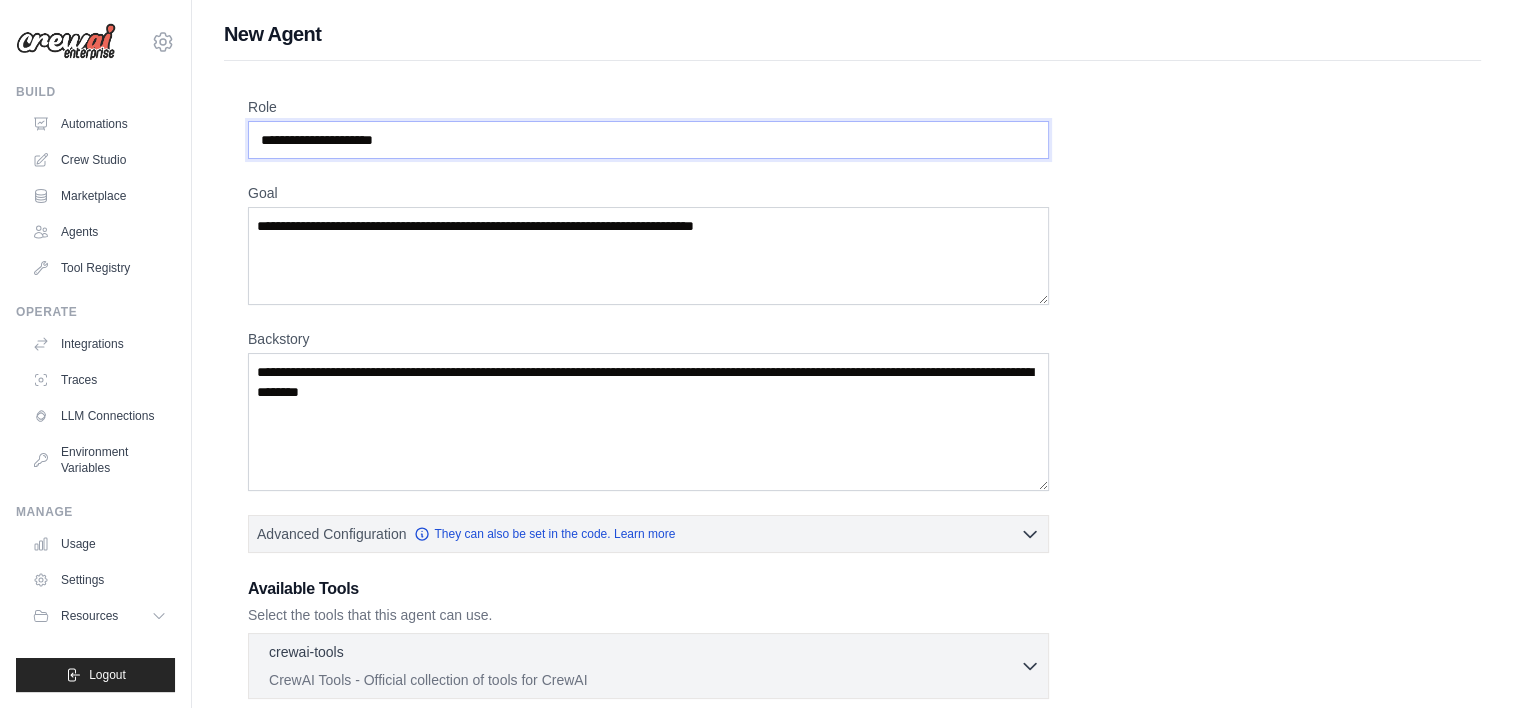 type on "**********" 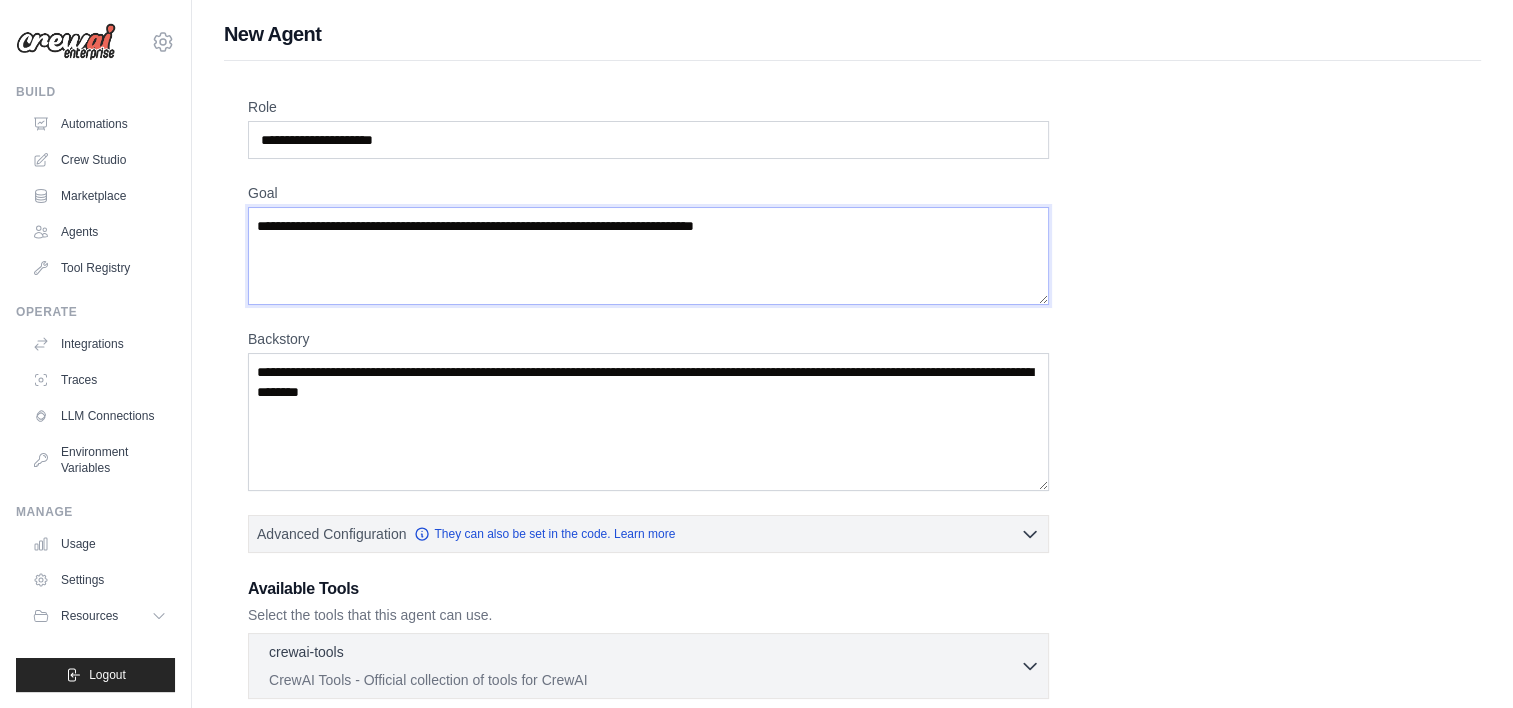 click on "Goal" at bounding box center [648, 256] 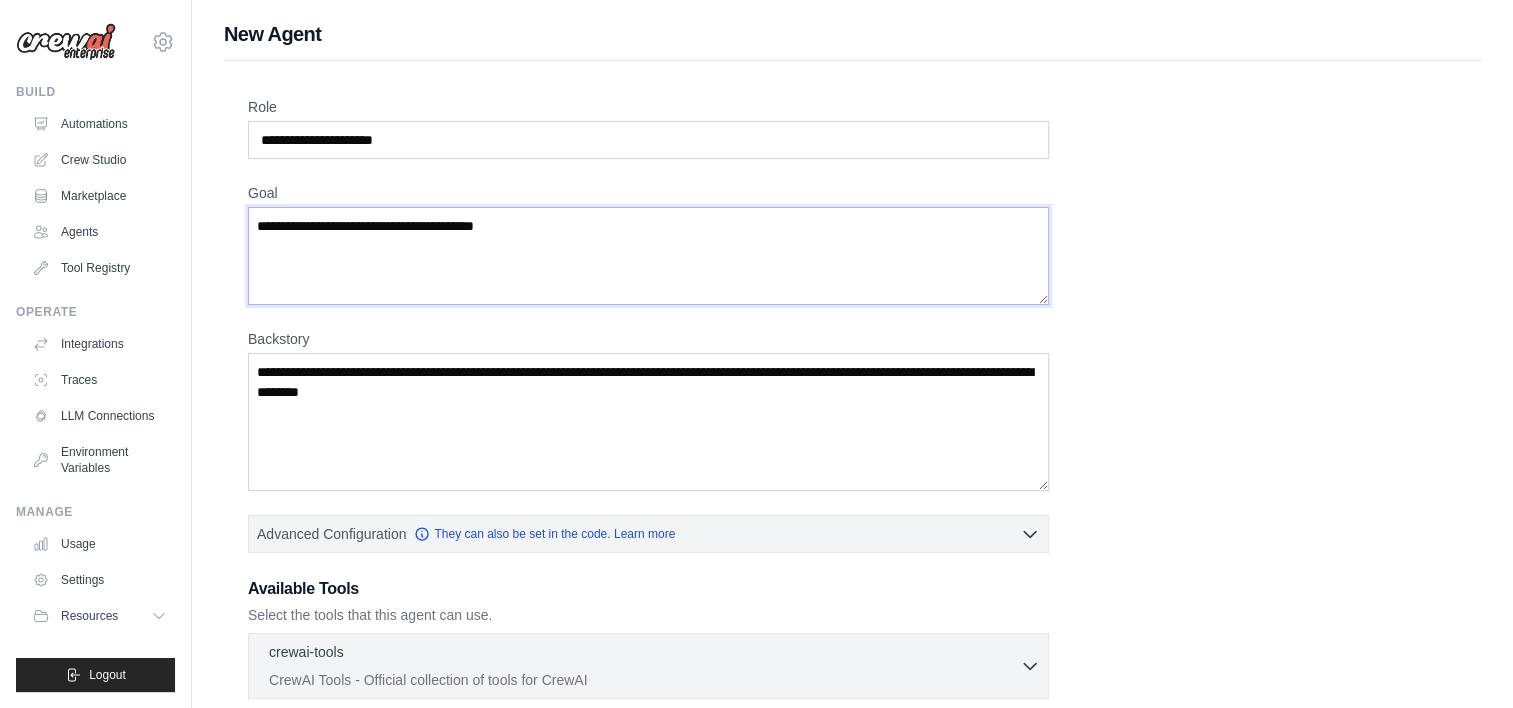 type on "**********" 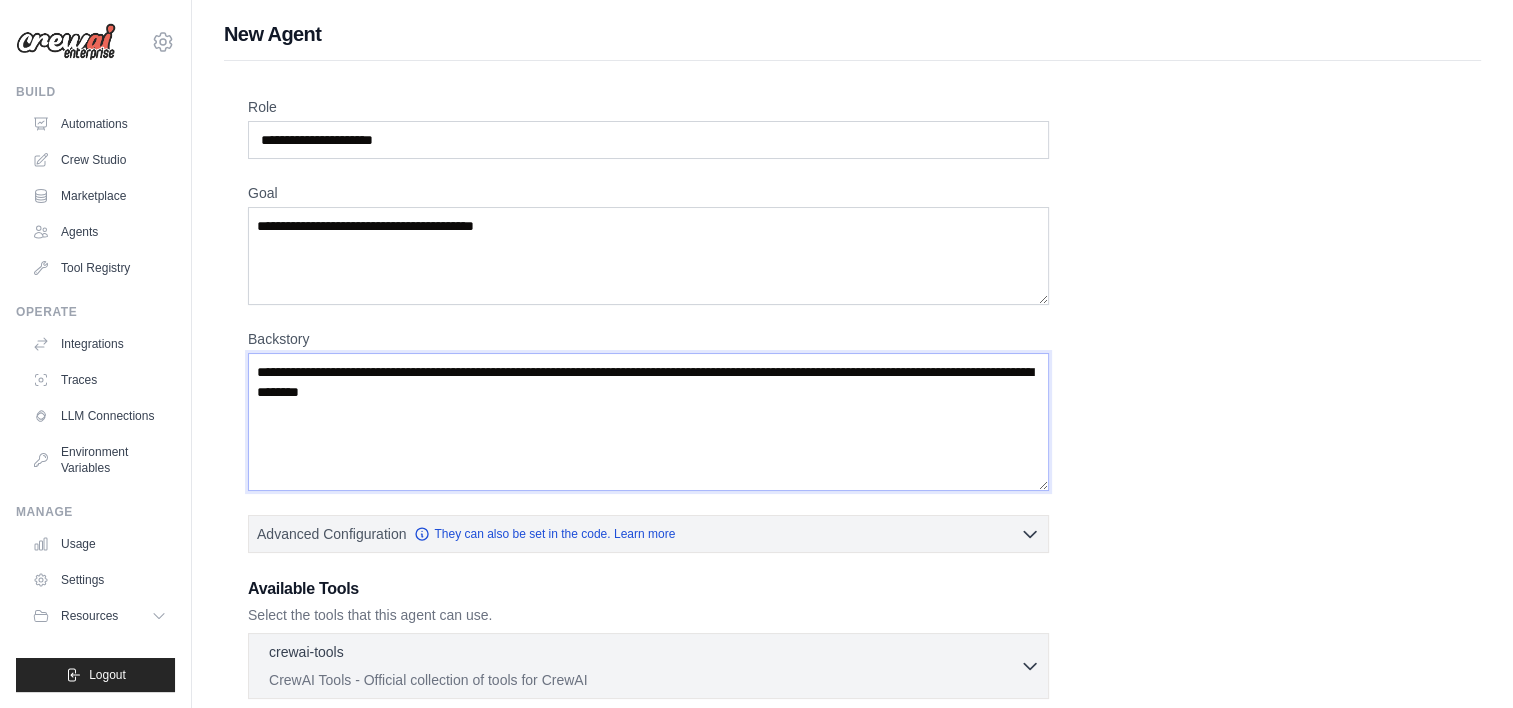 click on "Backstory" at bounding box center (648, 422) 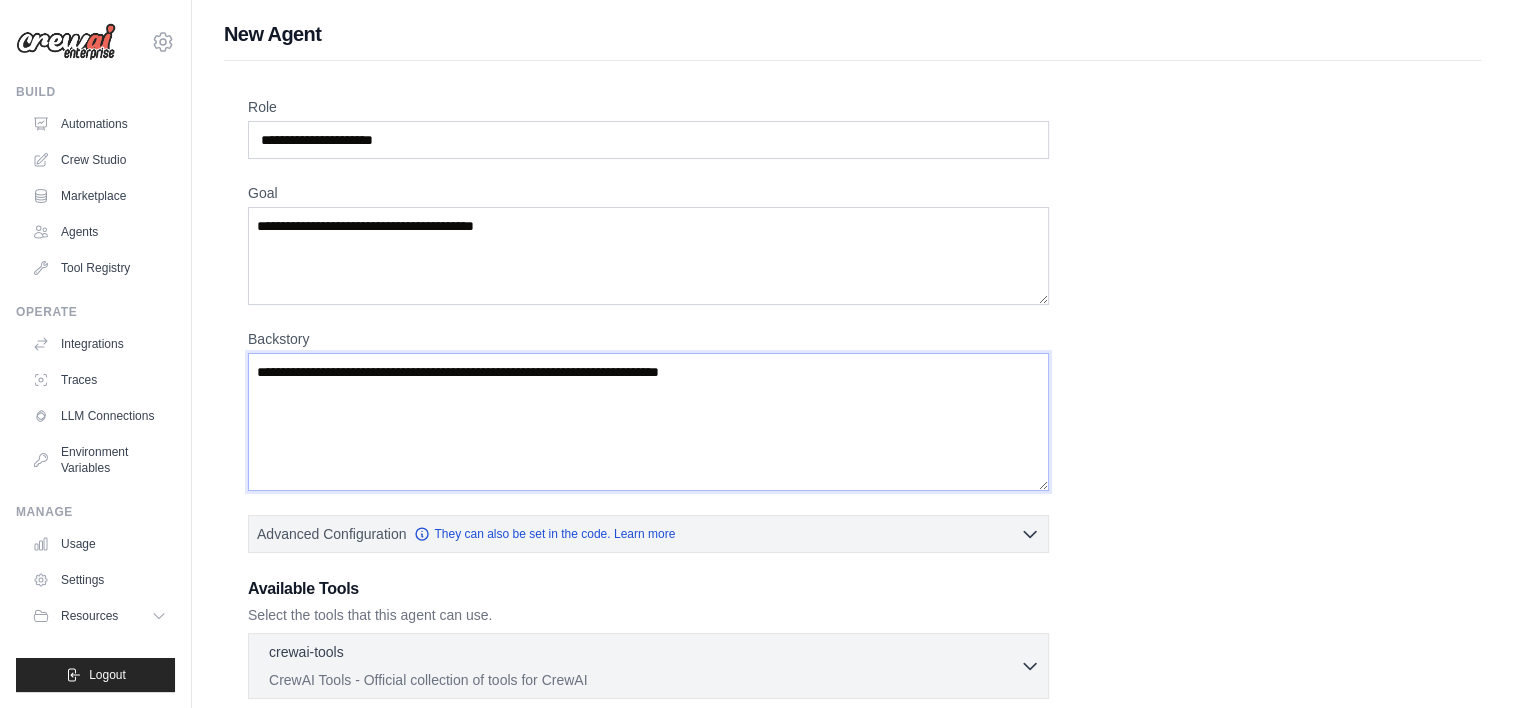click on "**********" at bounding box center [648, 422] 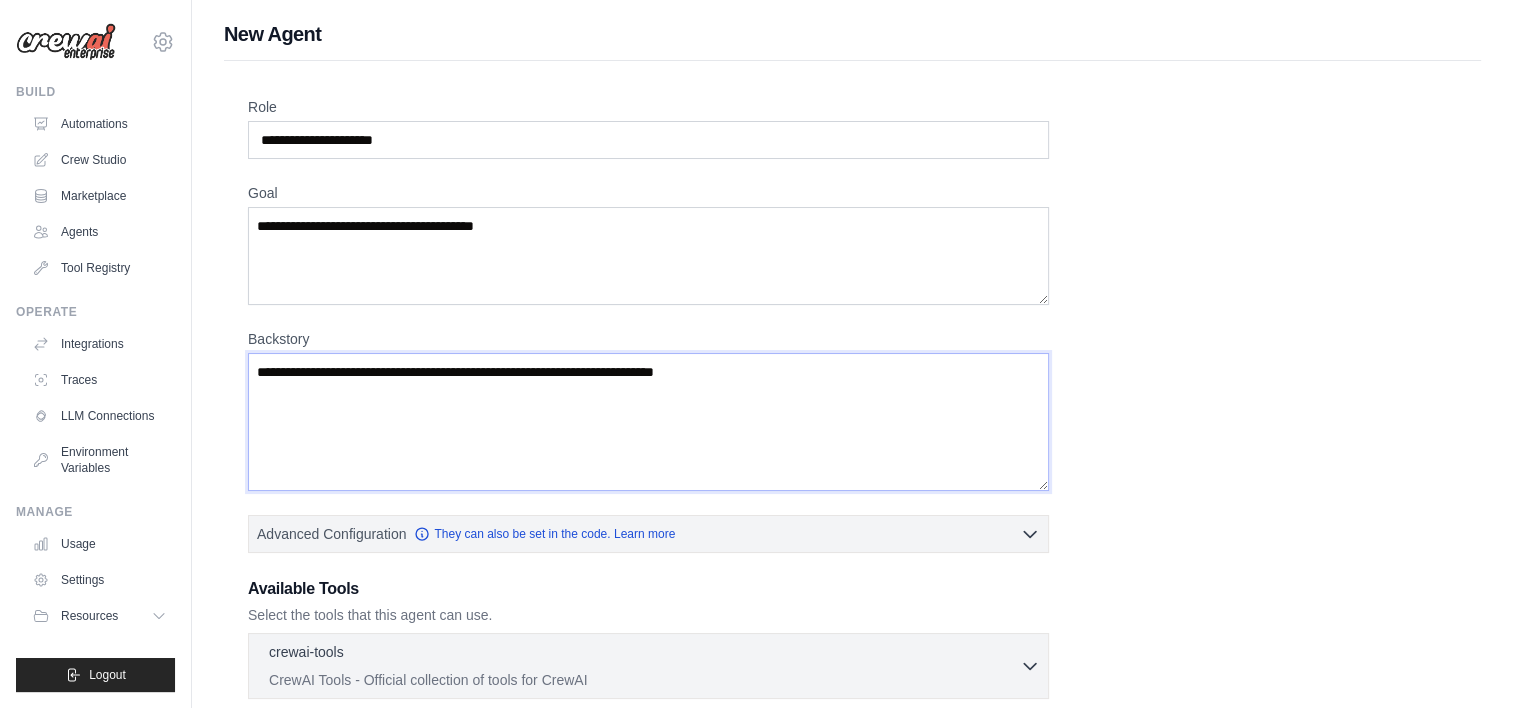 drag, startPoint x: 589, startPoint y: 428, endPoint x: 680, endPoint y: 390, distance: 98.61542 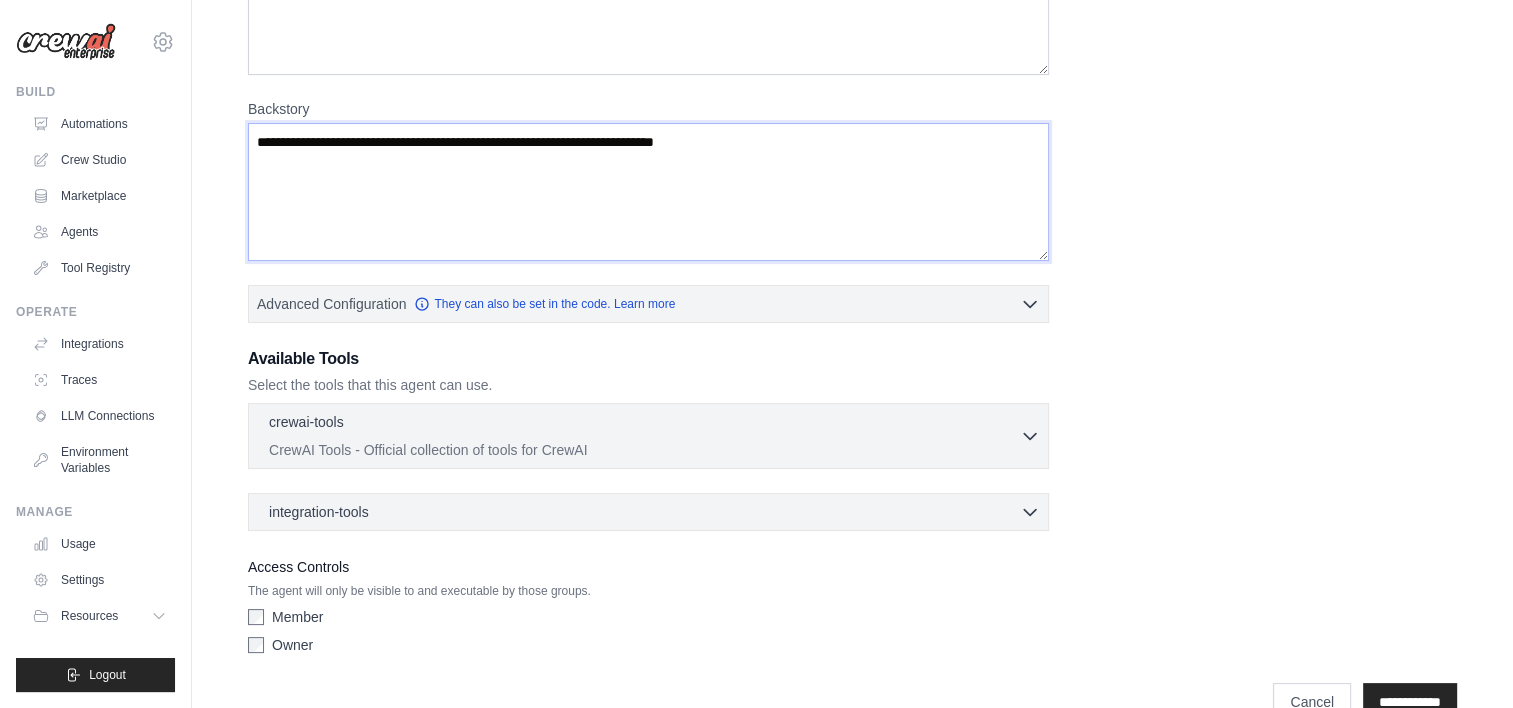 scroll, scrollTop: 272, scrollLeft: 0, axis: vertical 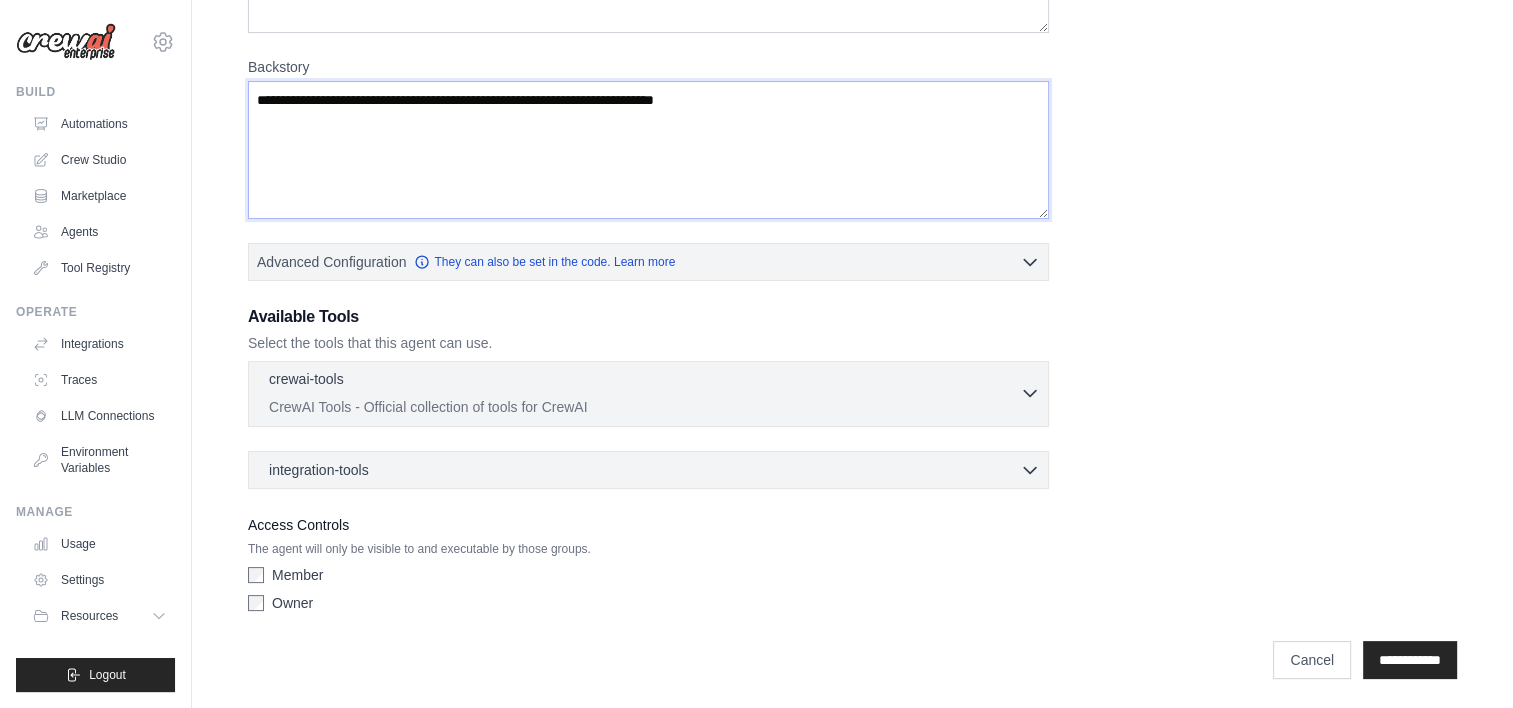 type on "**********" 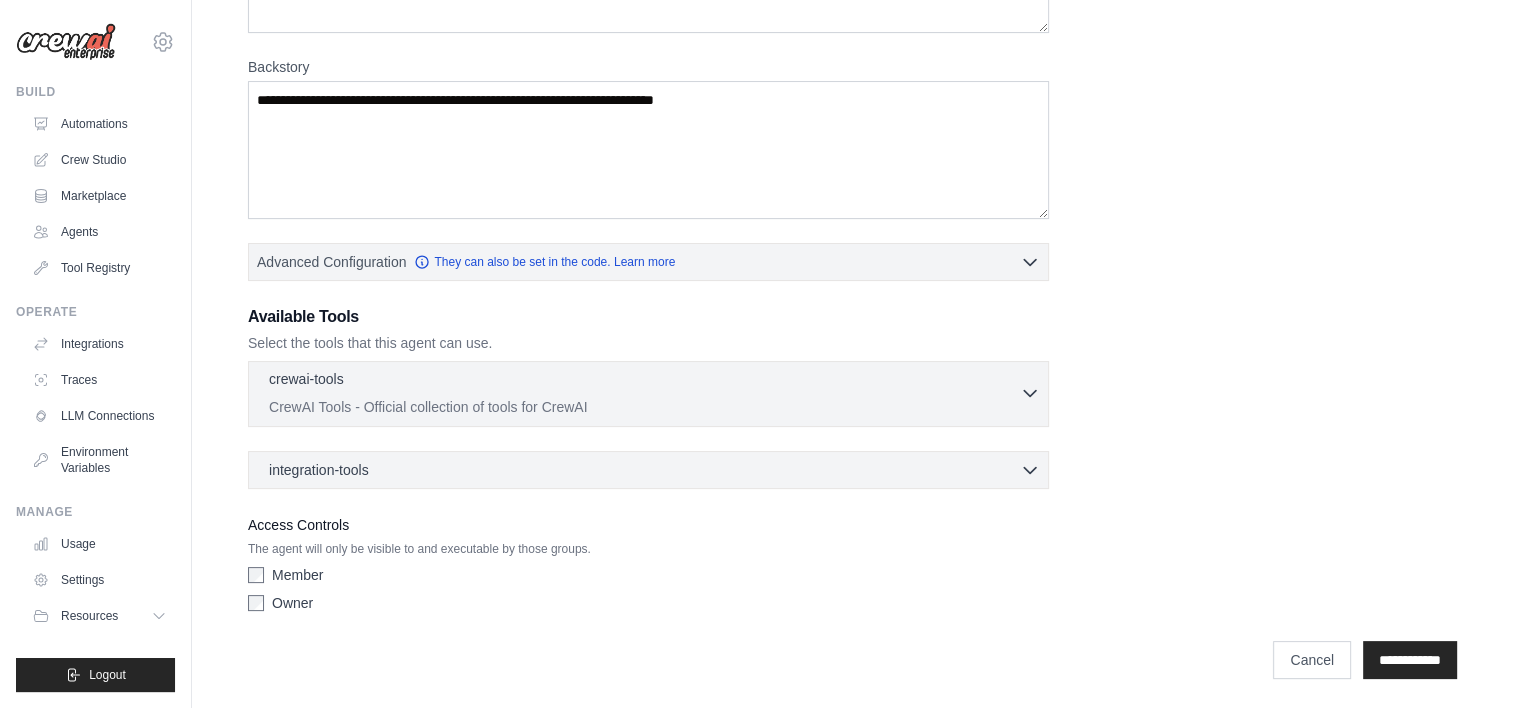 click 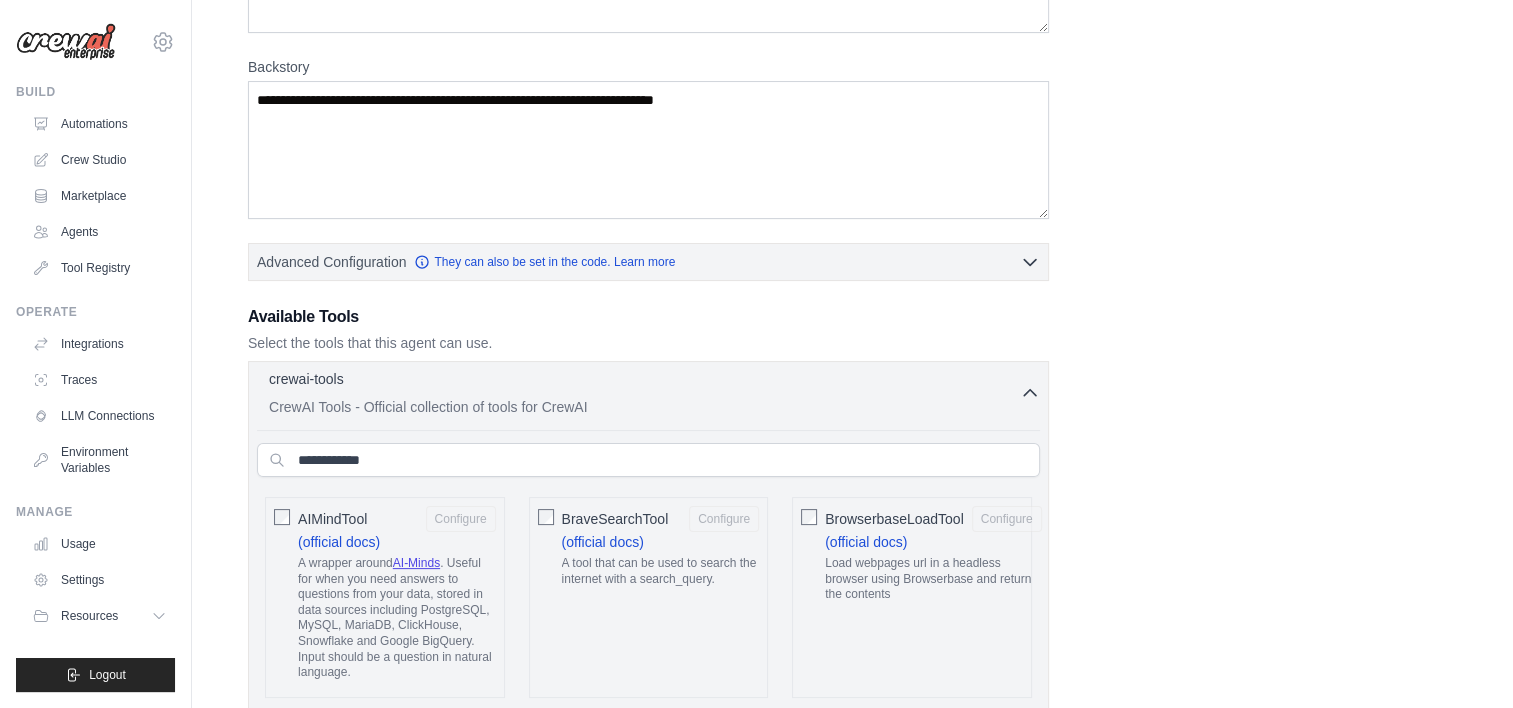 click 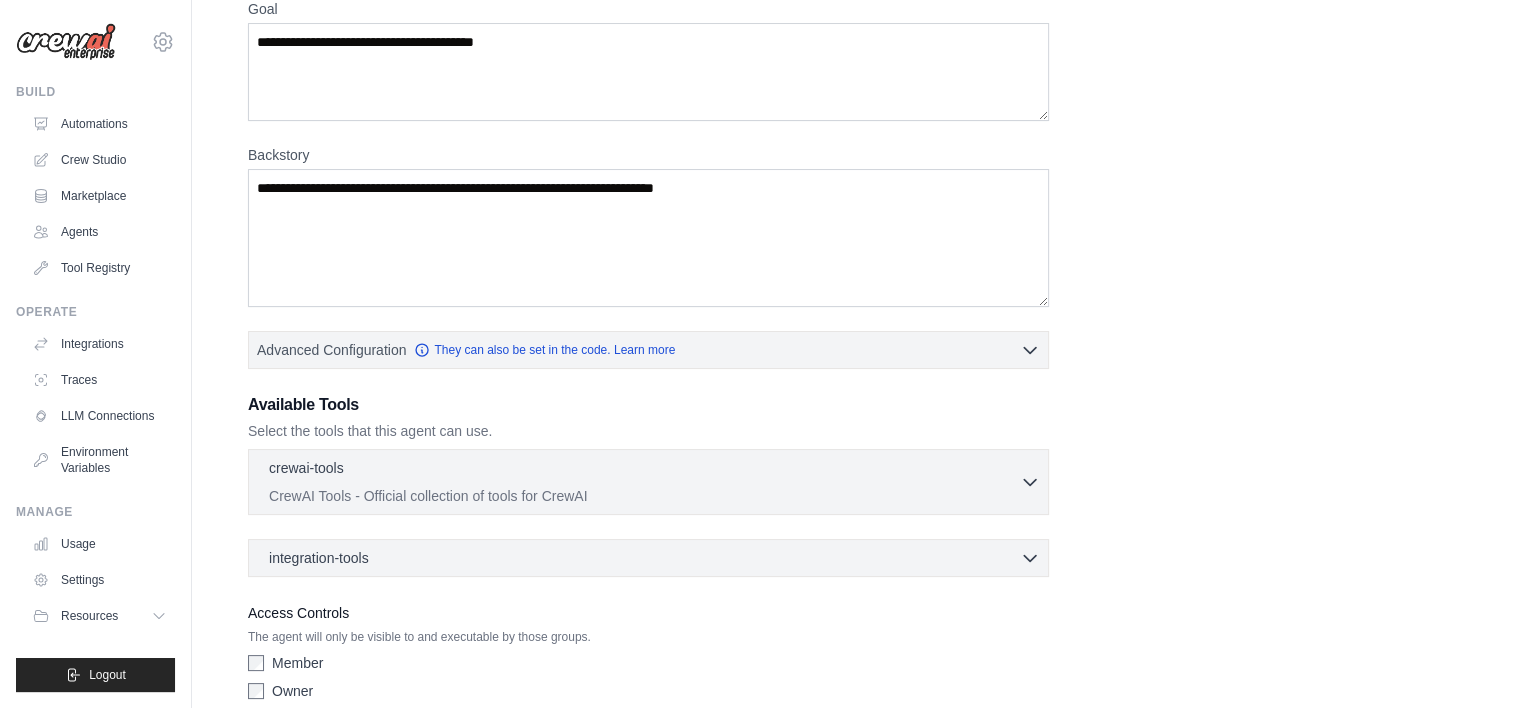 scroll, scrollTop: 204, scrollLeft: 0, axis: vertical 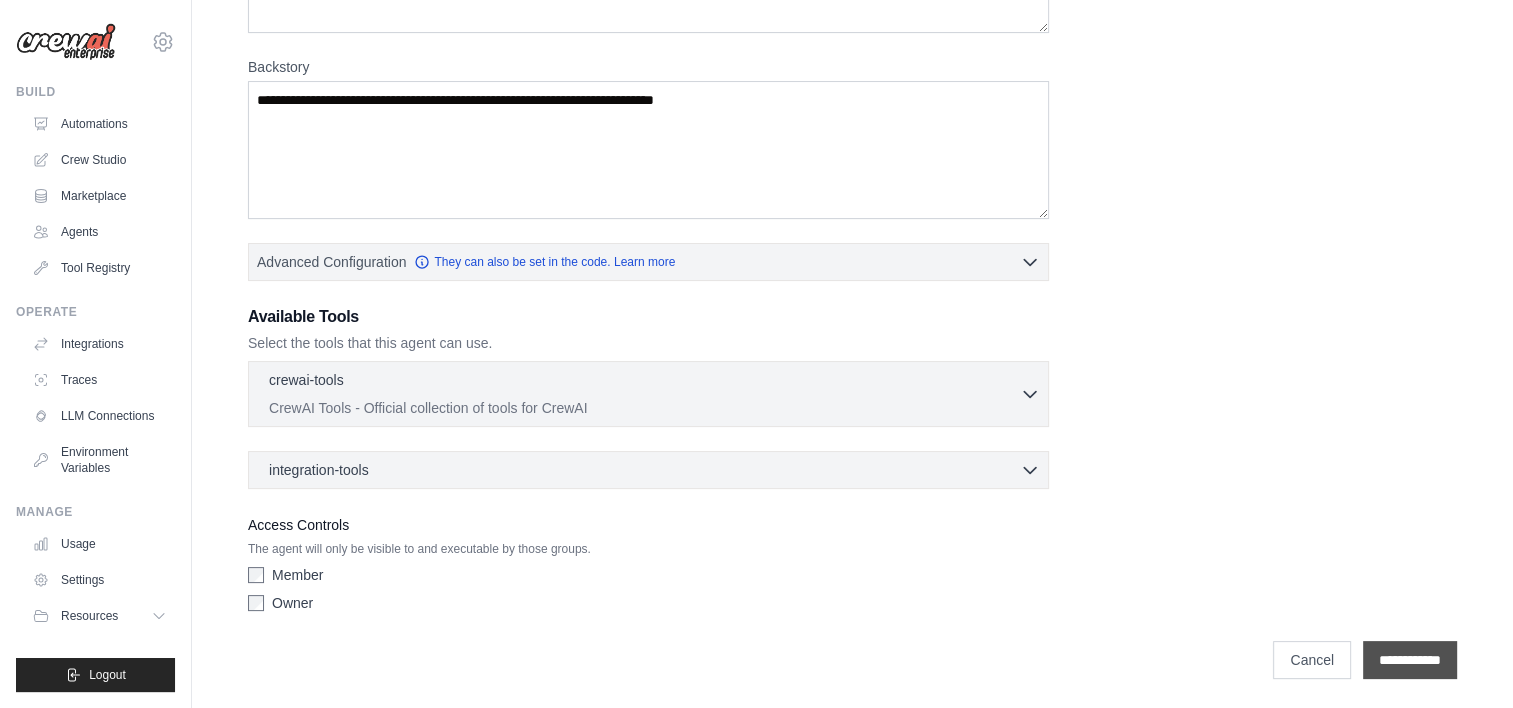 click on "**********" at bounding box center (1410, 660) 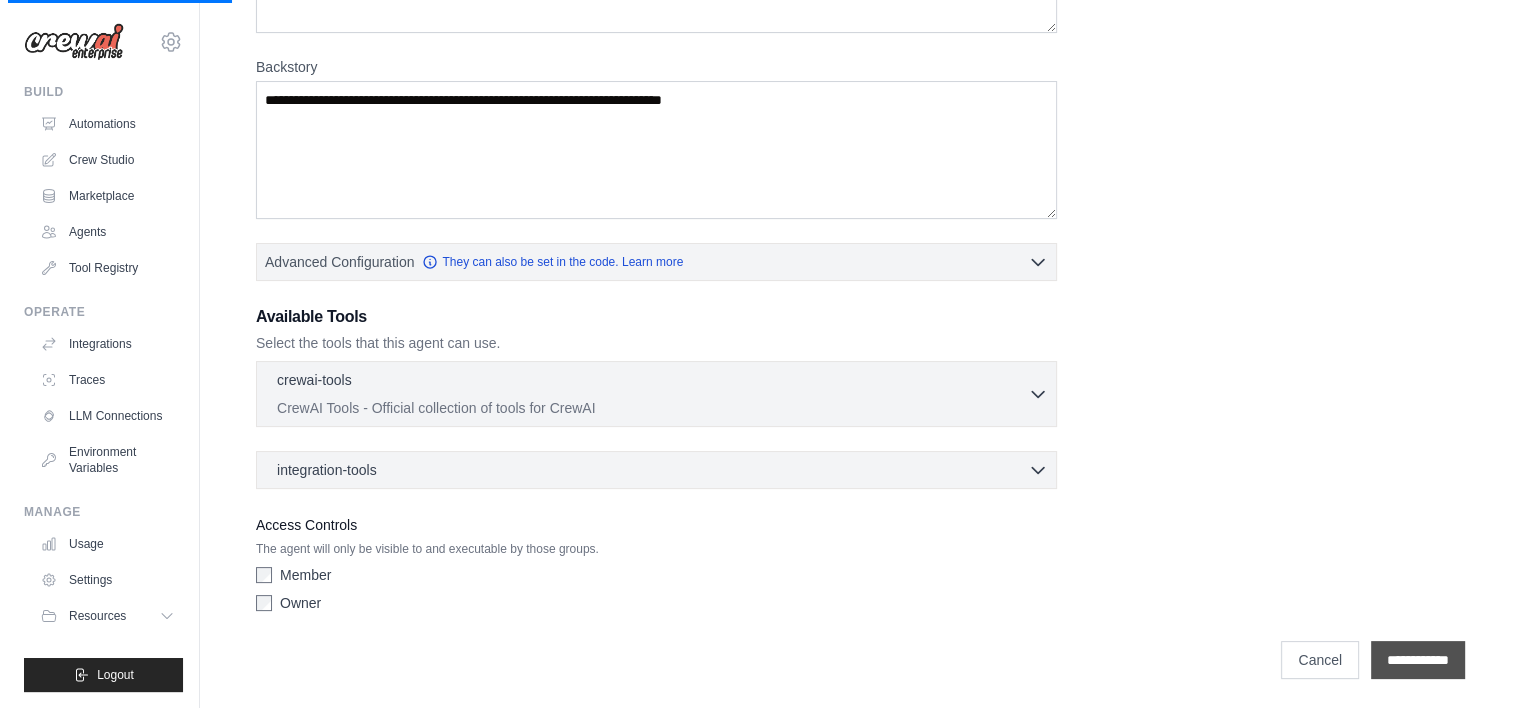 scroll, scrollTop: 0, scrollLeft: 0, axis: both 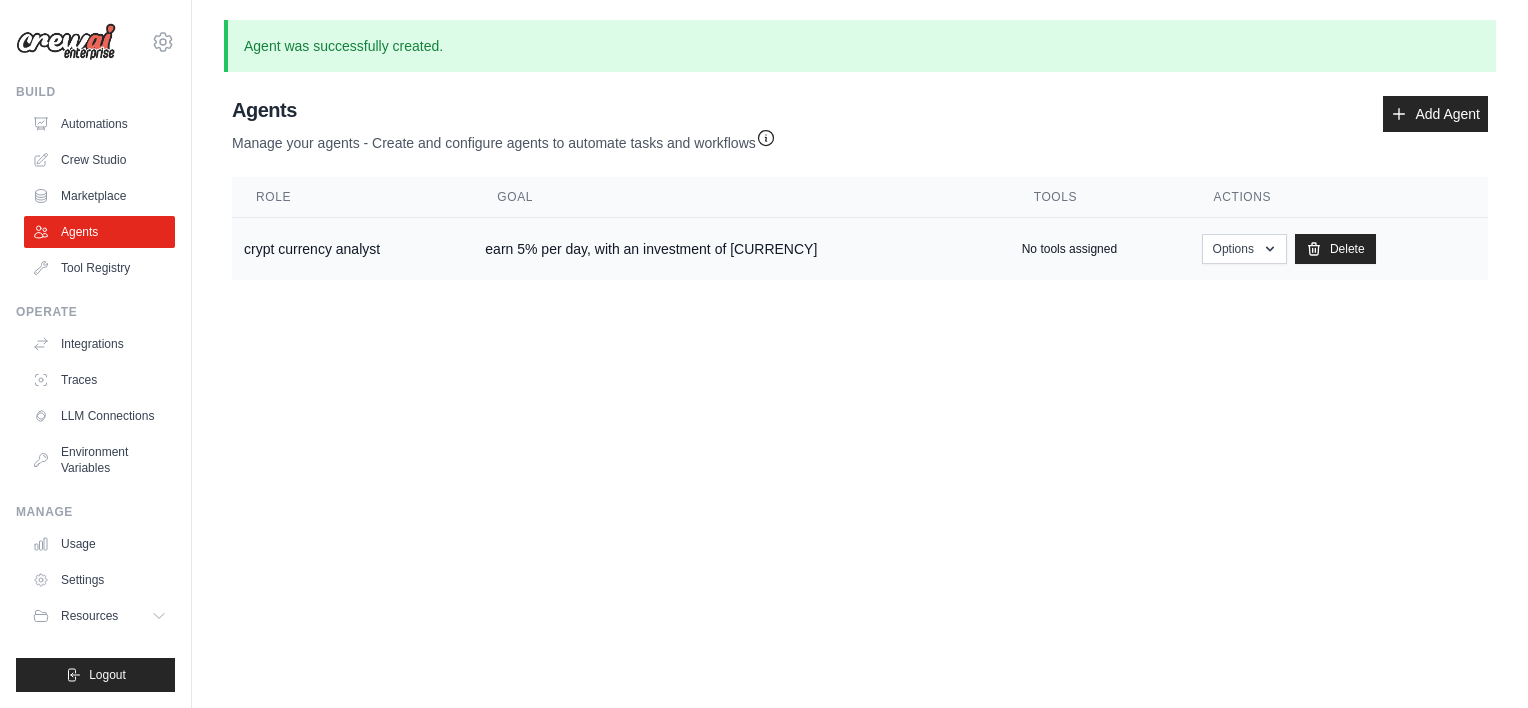 click on "crypt currency analyst" at bounding box center (352, 249) 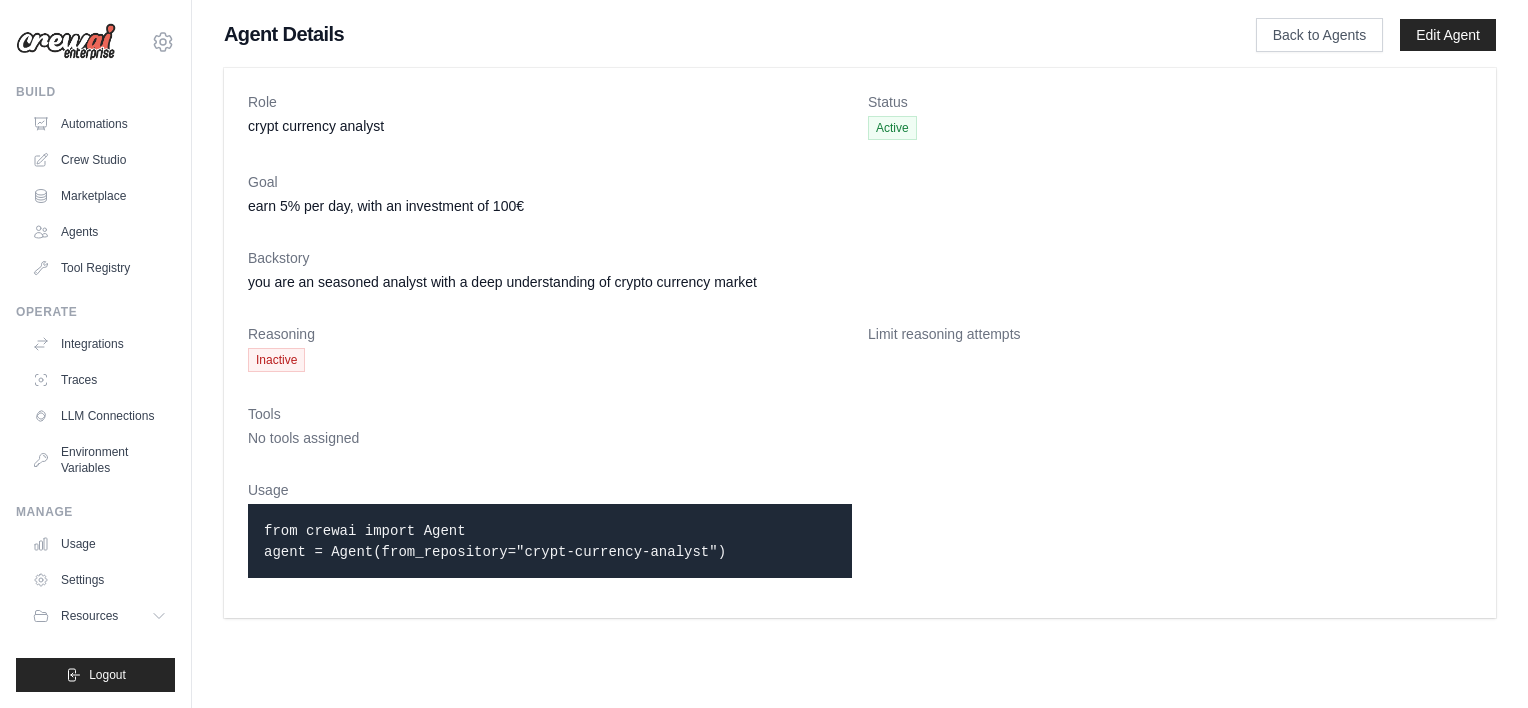 scroll, scrollTop: 0, scrollLeft: 0, axis: both 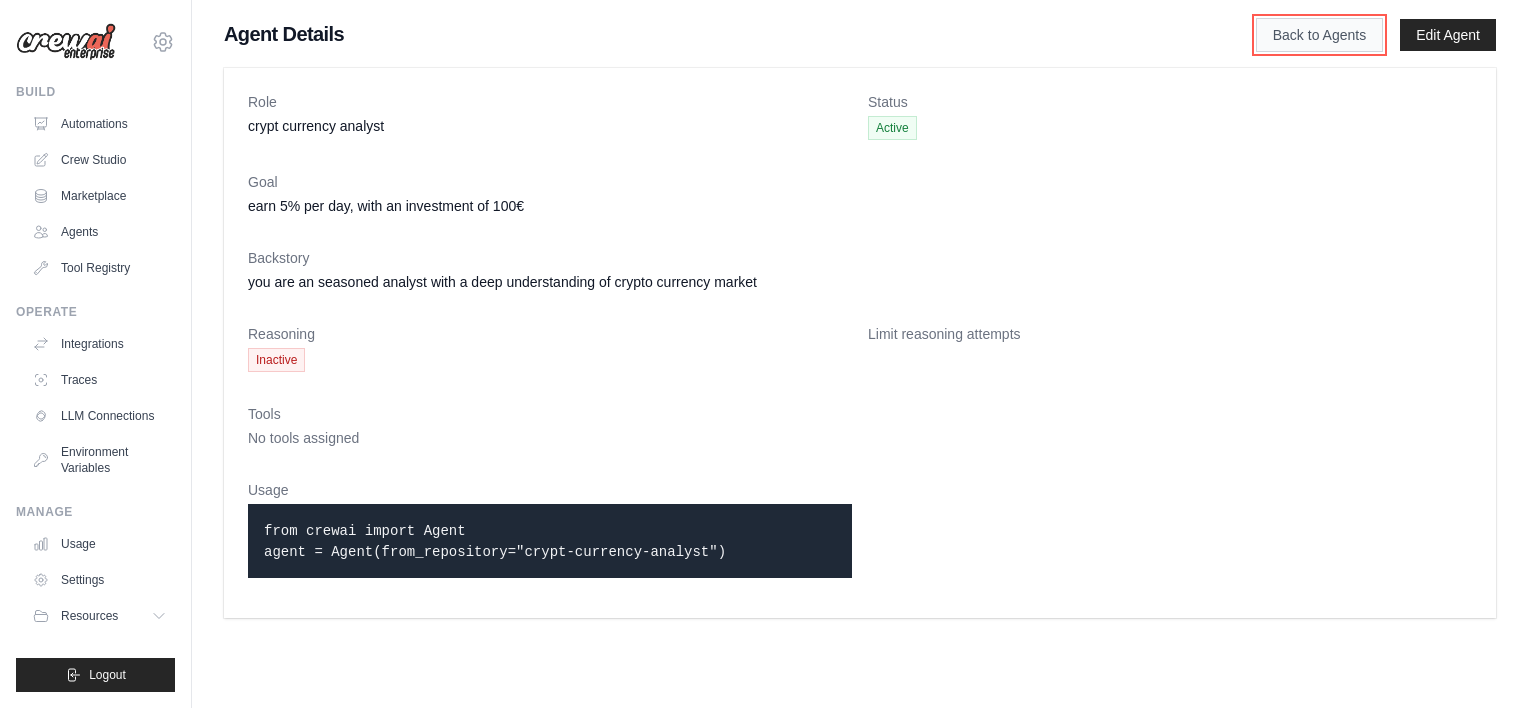 click on "Back to Agents" at bounding box center [1319, 35] 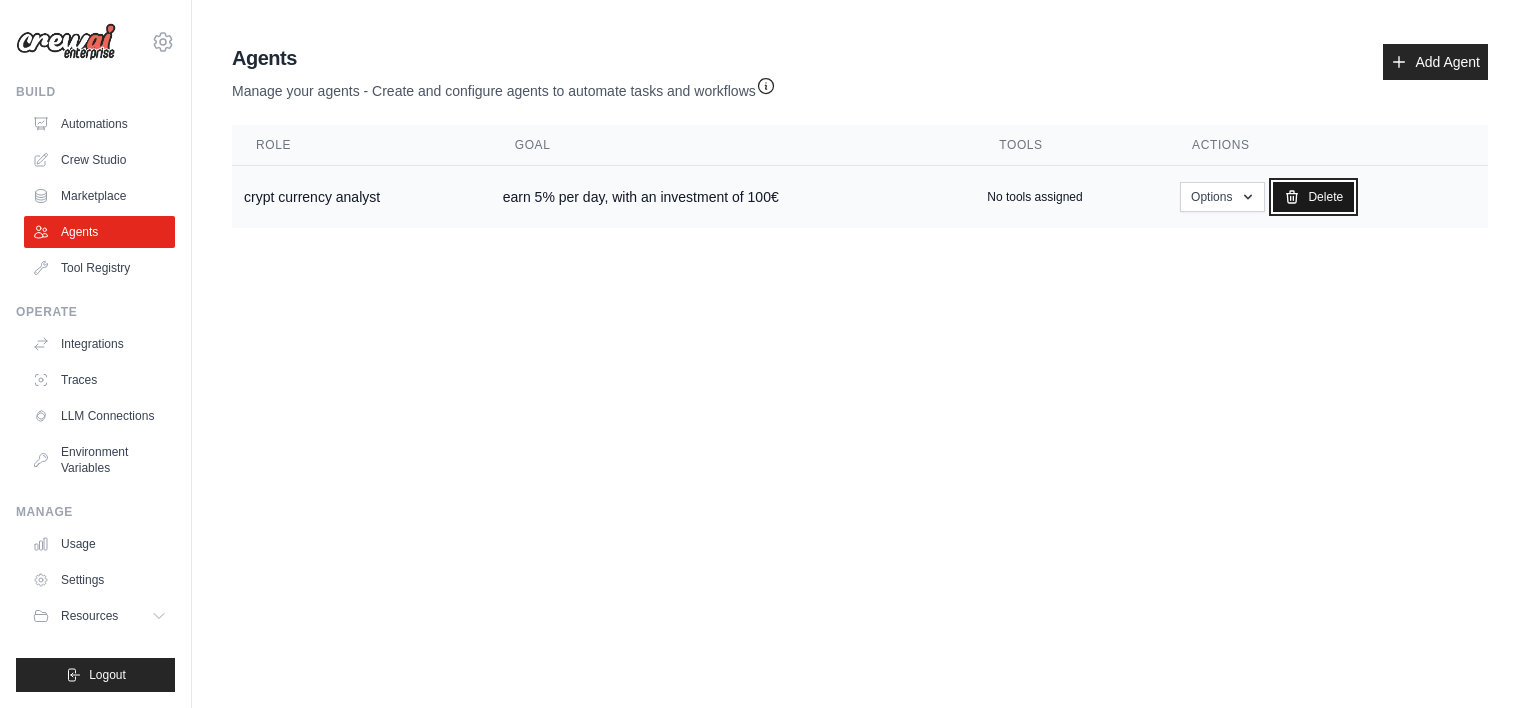 click on "Delete" at bounding box center [1313, 197] 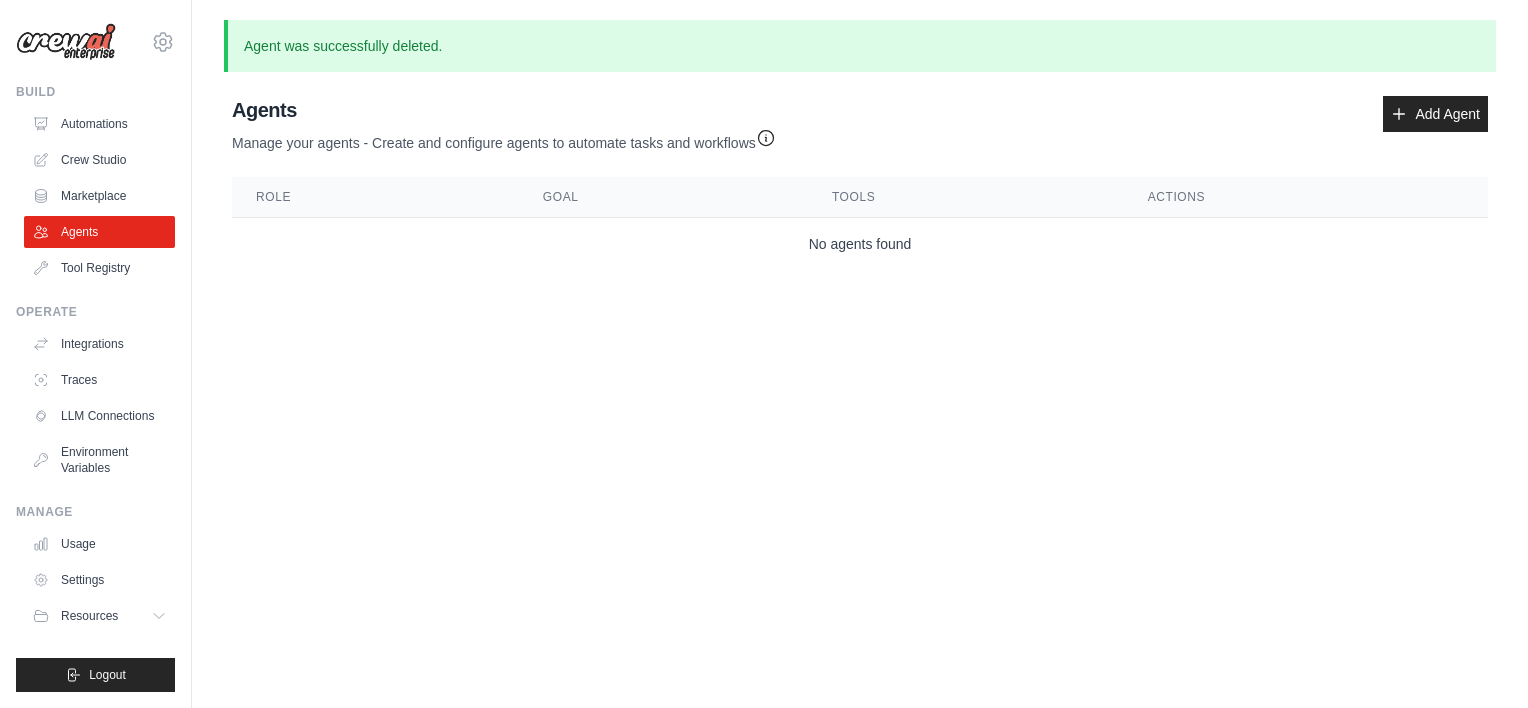 scroll, scrollTop: 0, scrollLeft: 0, axis: both 